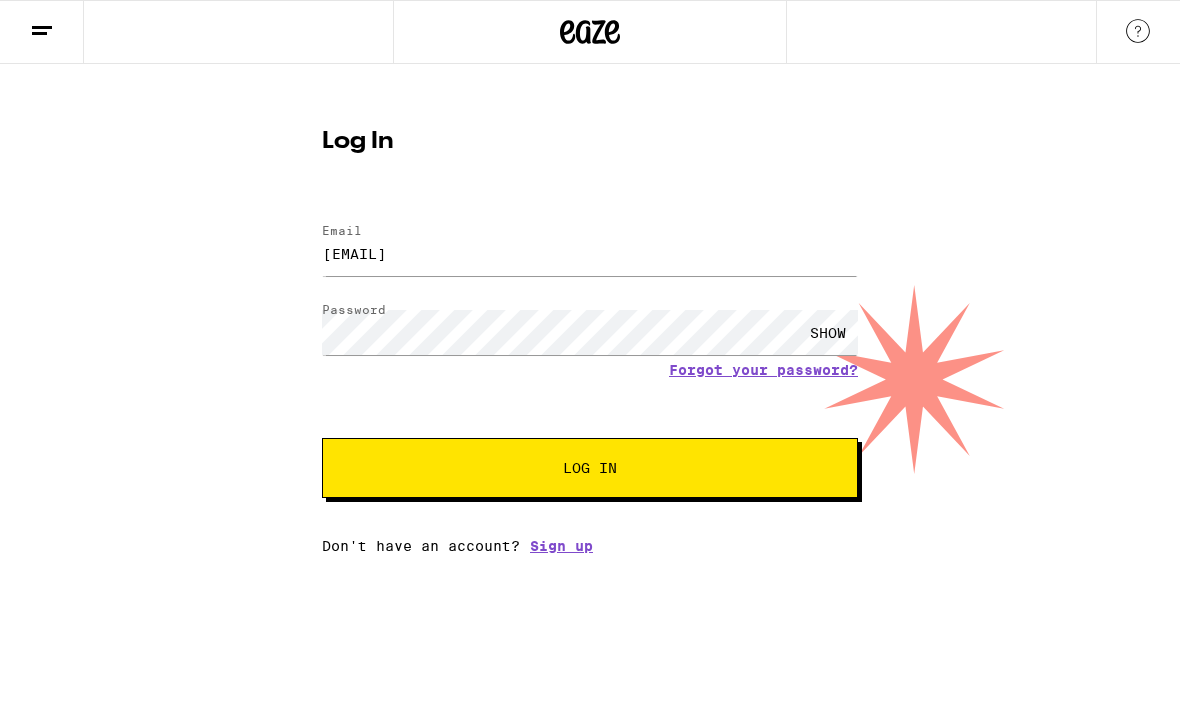 scroll, scrollTop: 0, scrollLeft: 0, axis: both 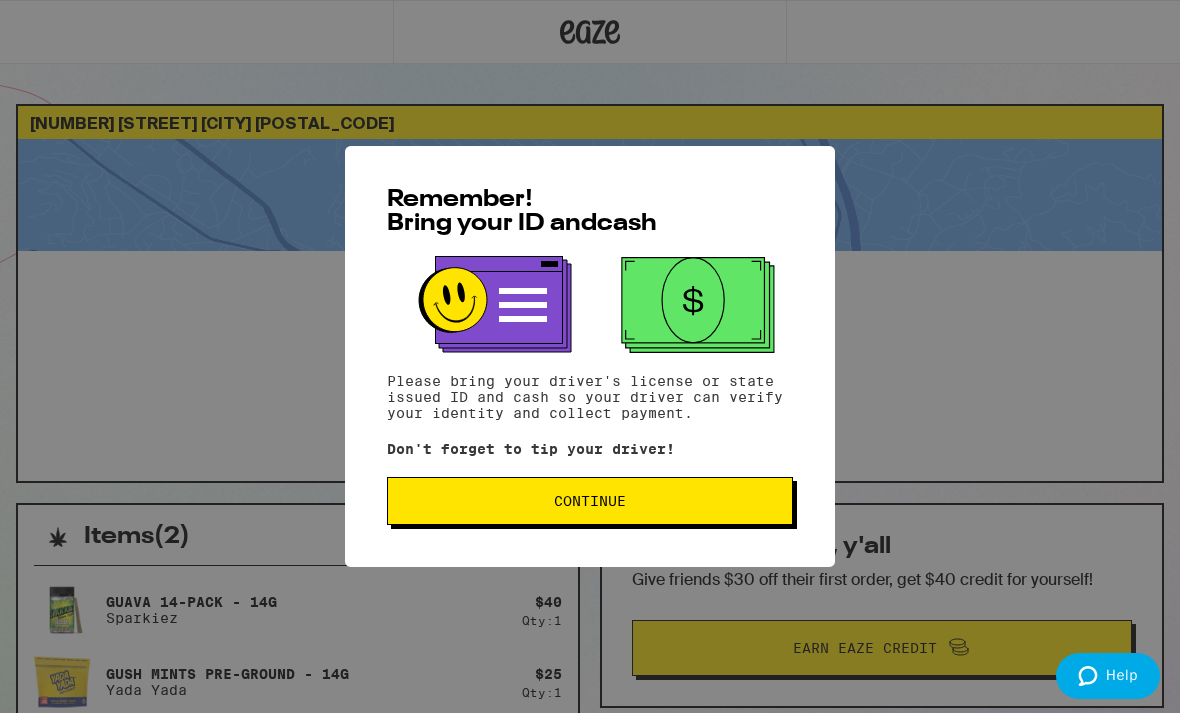 click on "Continue" at bounding box center (590, 501) 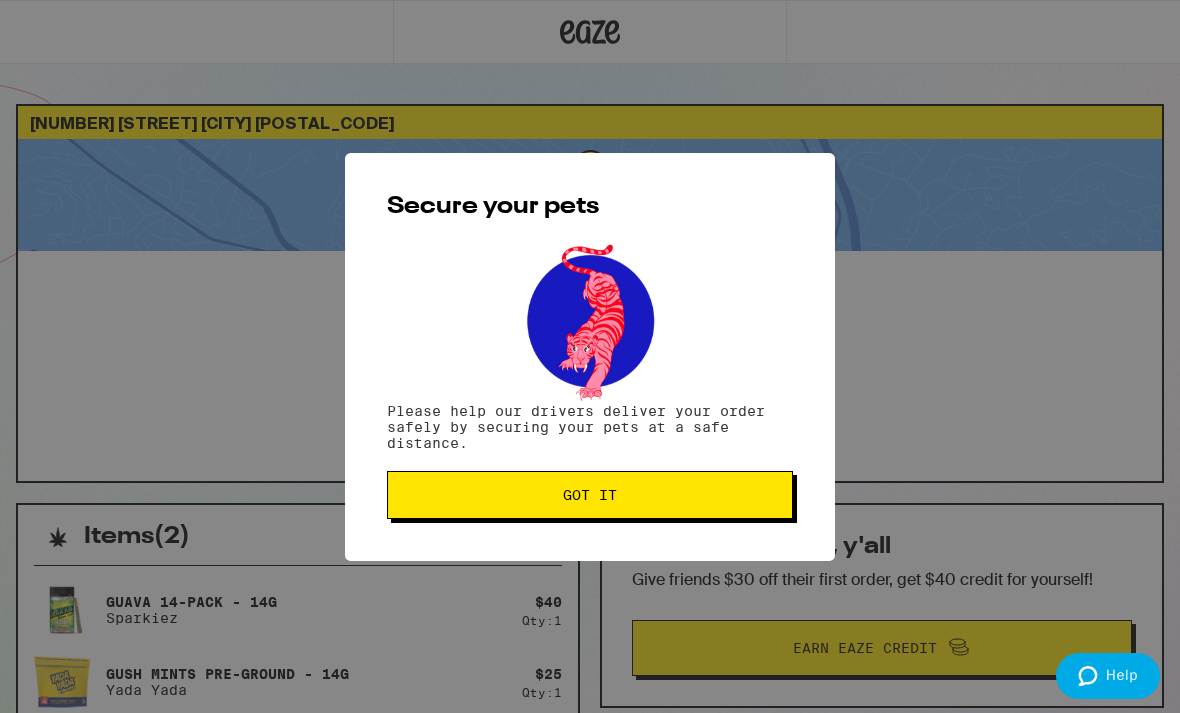 click on "Got it" at bounding box center (590, 495) 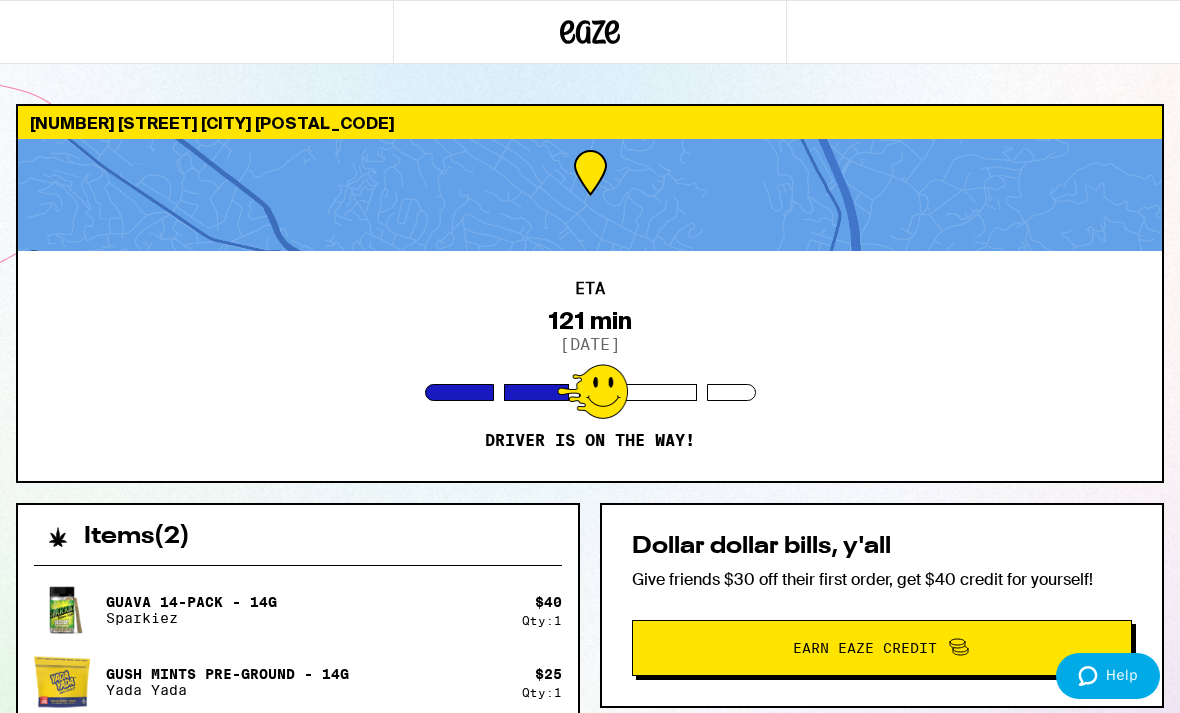 scroll, scrollTop: 0, scrollLeft: 0, axis: both 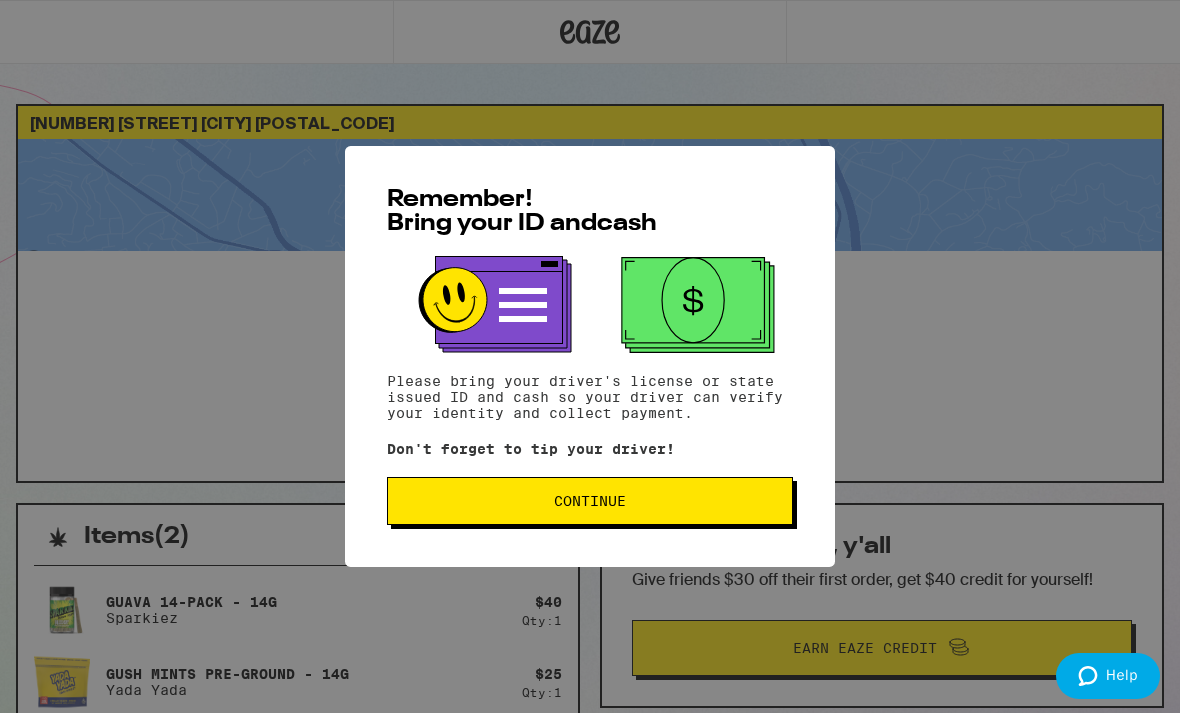 click on "Continue" at bounding box center [590, 501] 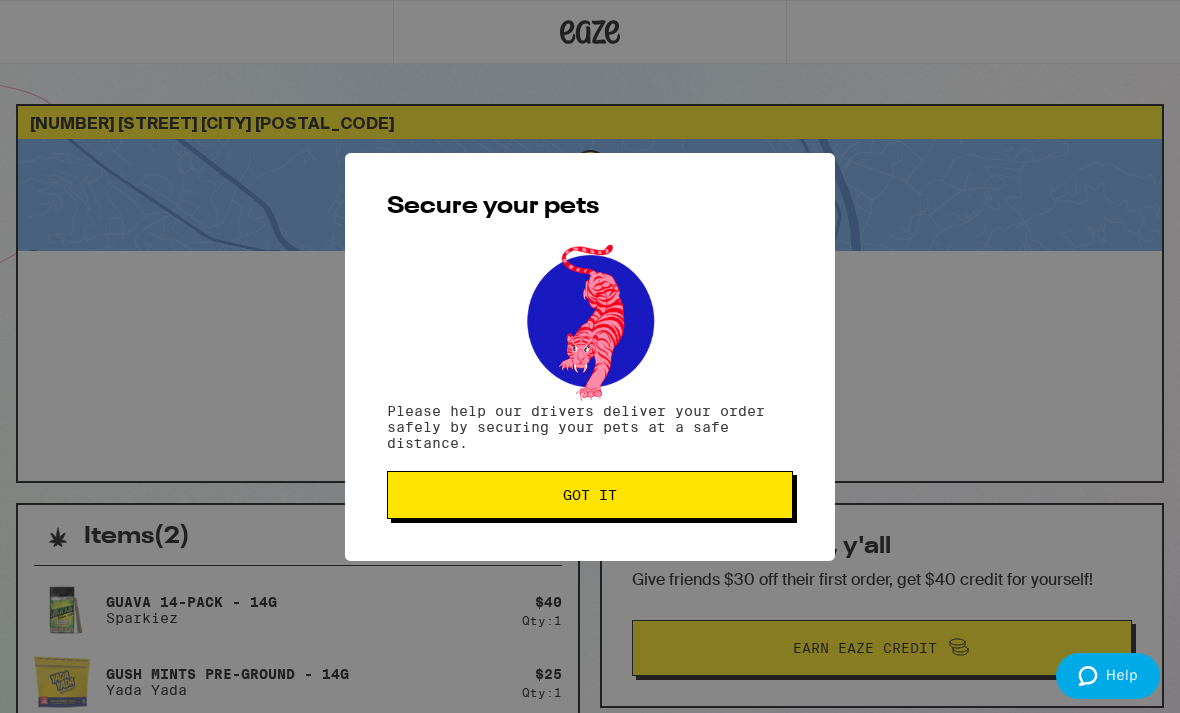 click on "Got it" at bounding box center (590, 495) 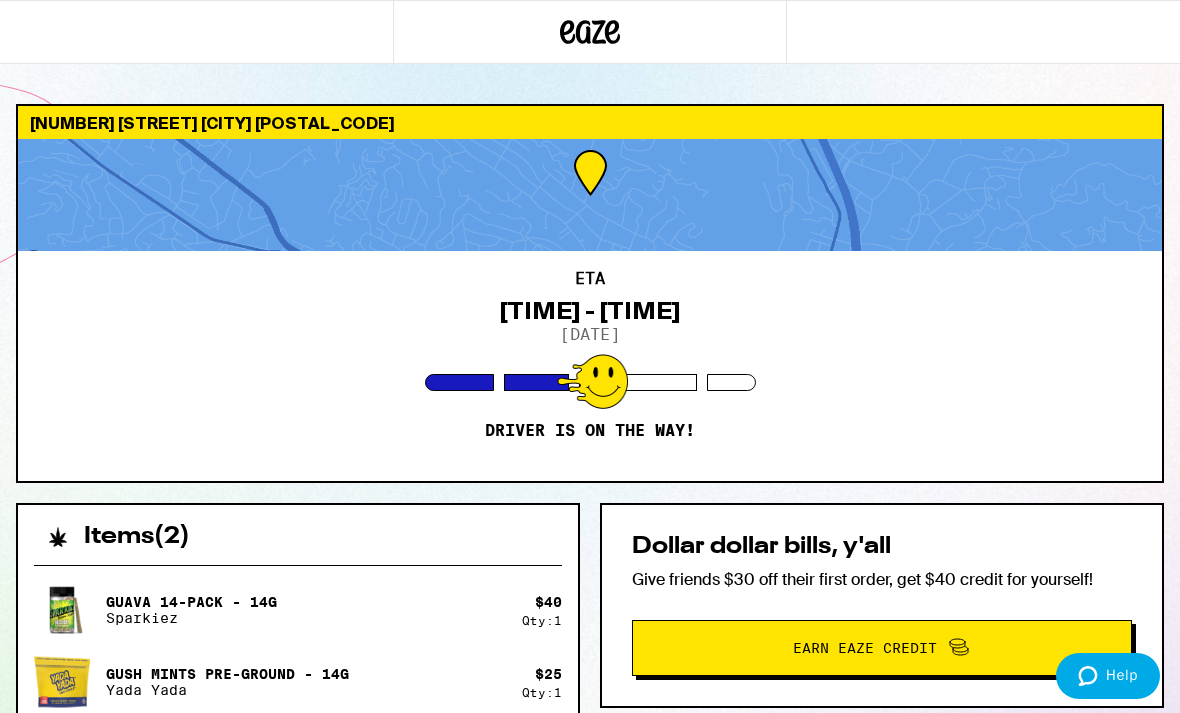 scroll, scrollTop: 0, scrollLeft: 0, axis: both 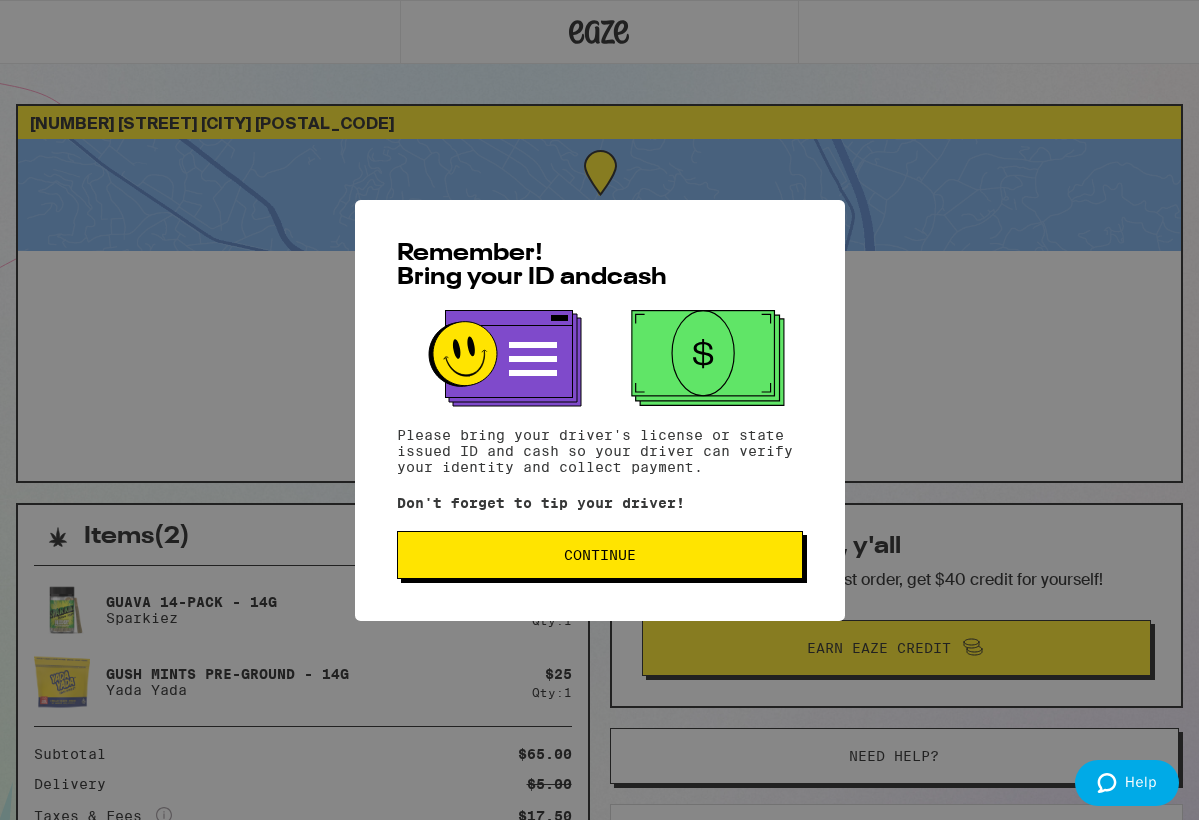 click on "Continue" at bounding box center (600, 555) 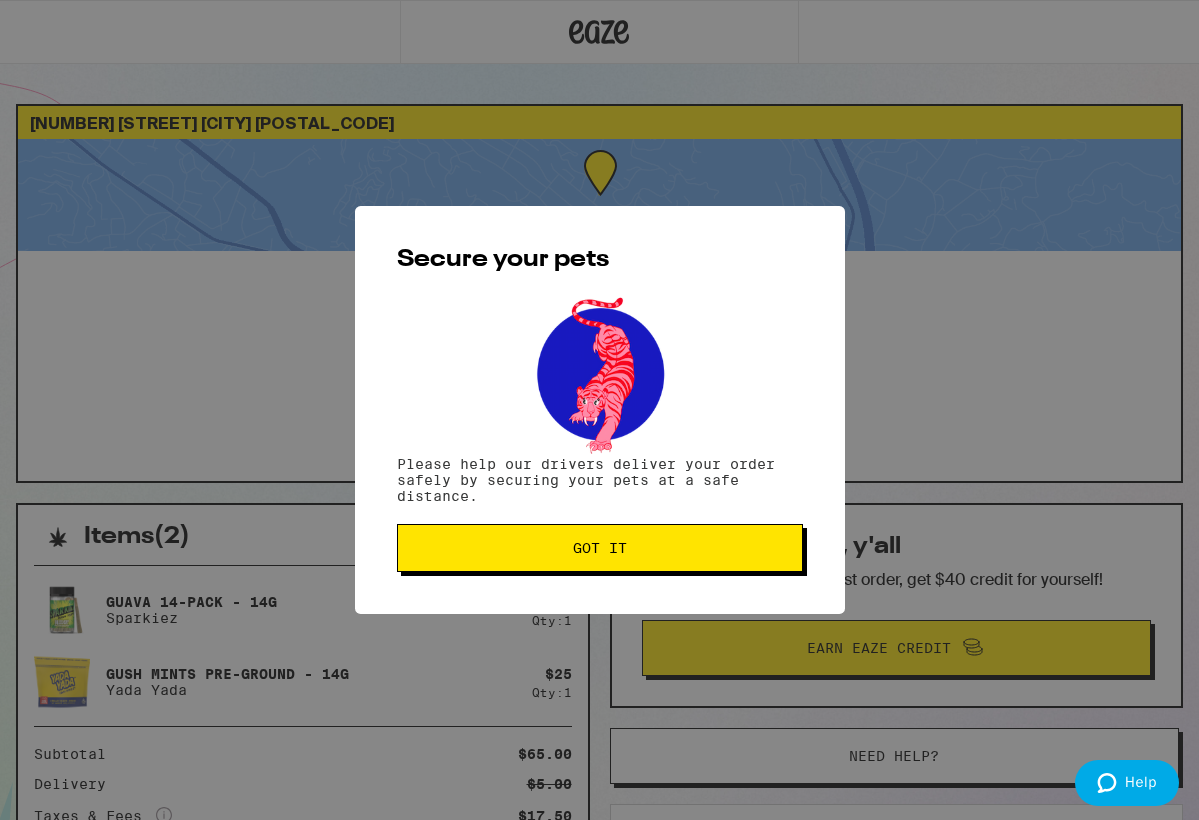 click on "Got it" at bounding box center (600, 548) 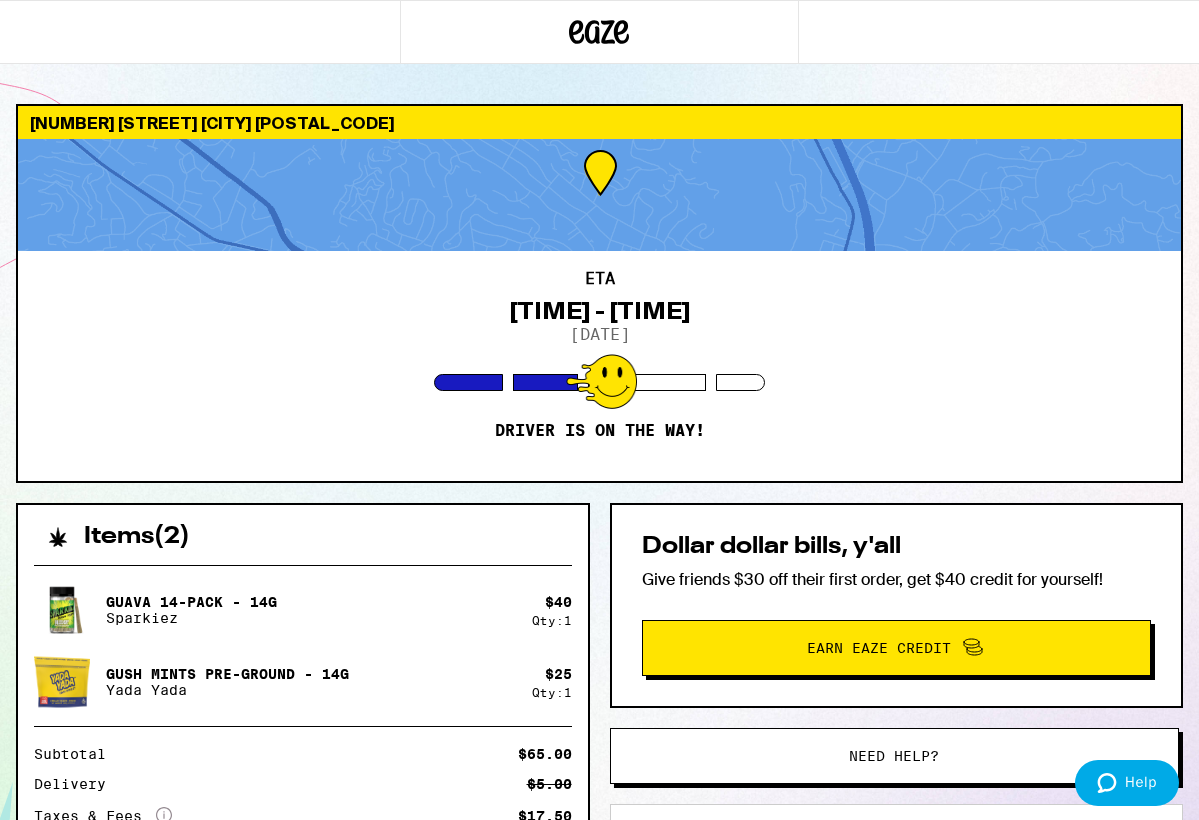 scroll, scrollTop: 0, scrollLeft: 0, axis: both 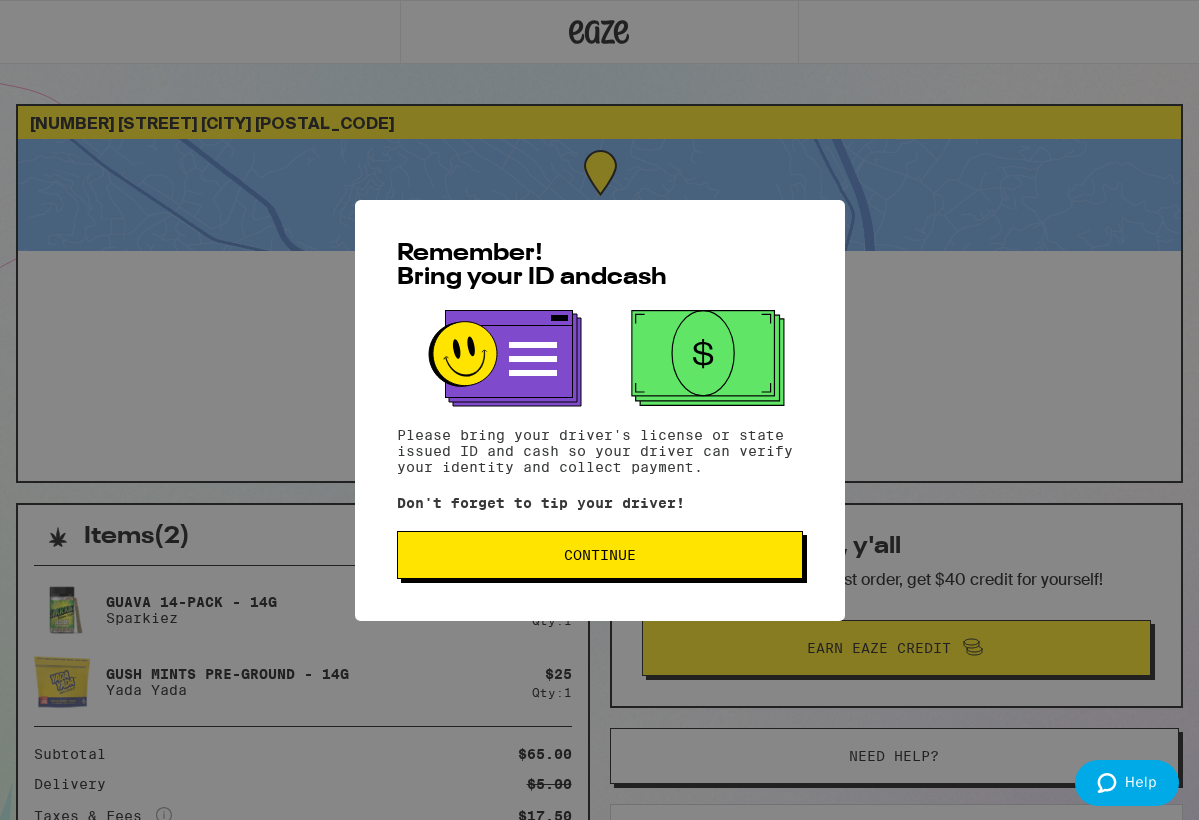 click on "Continue" at bounding box center [600, 555] 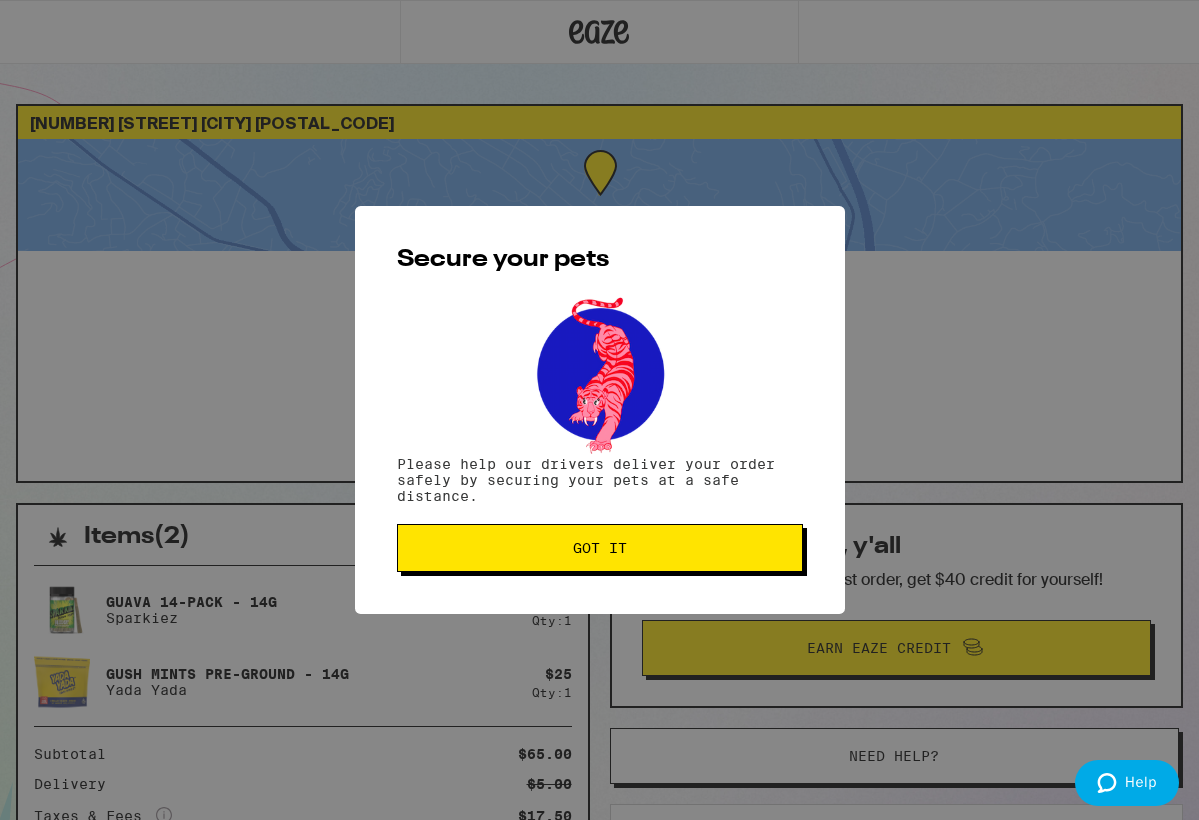 scroll, scrollTop: 0, scrollLeft: 0, axis: both 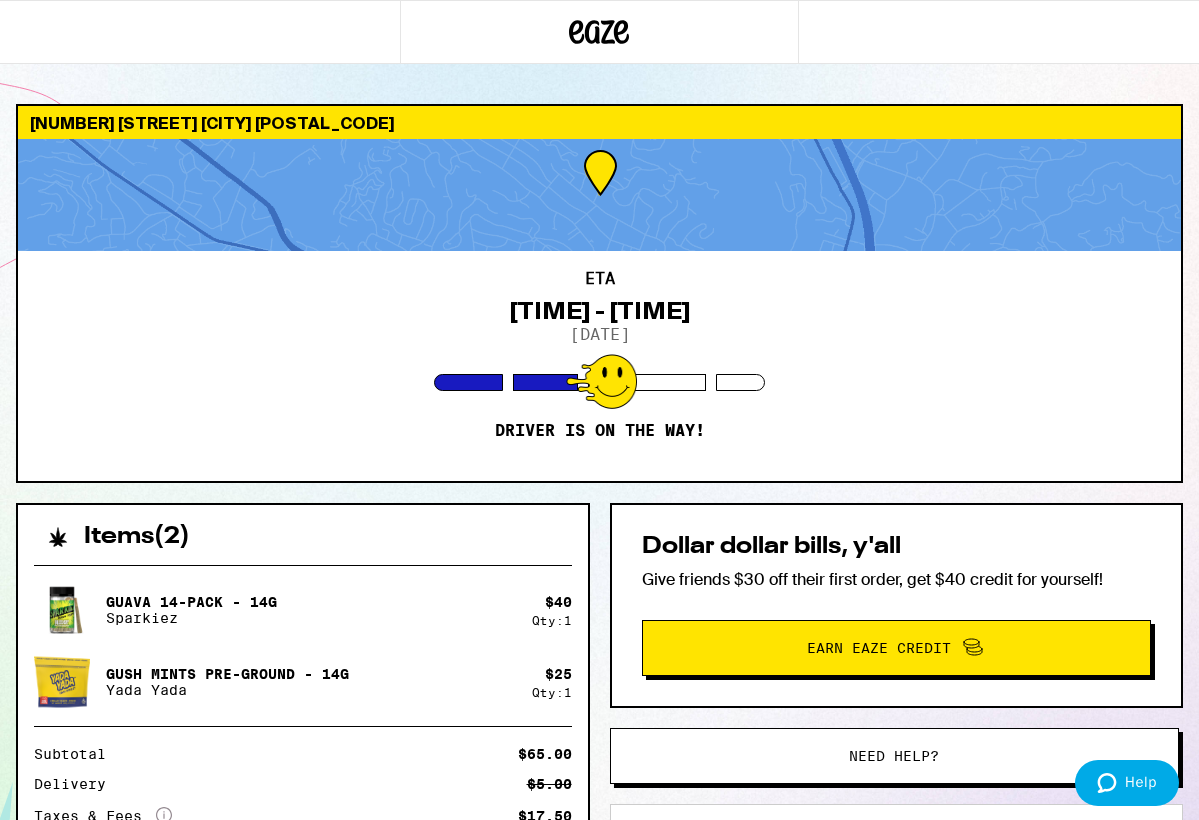 click on "Driver is on the way!" at bounding box center [600, 431] 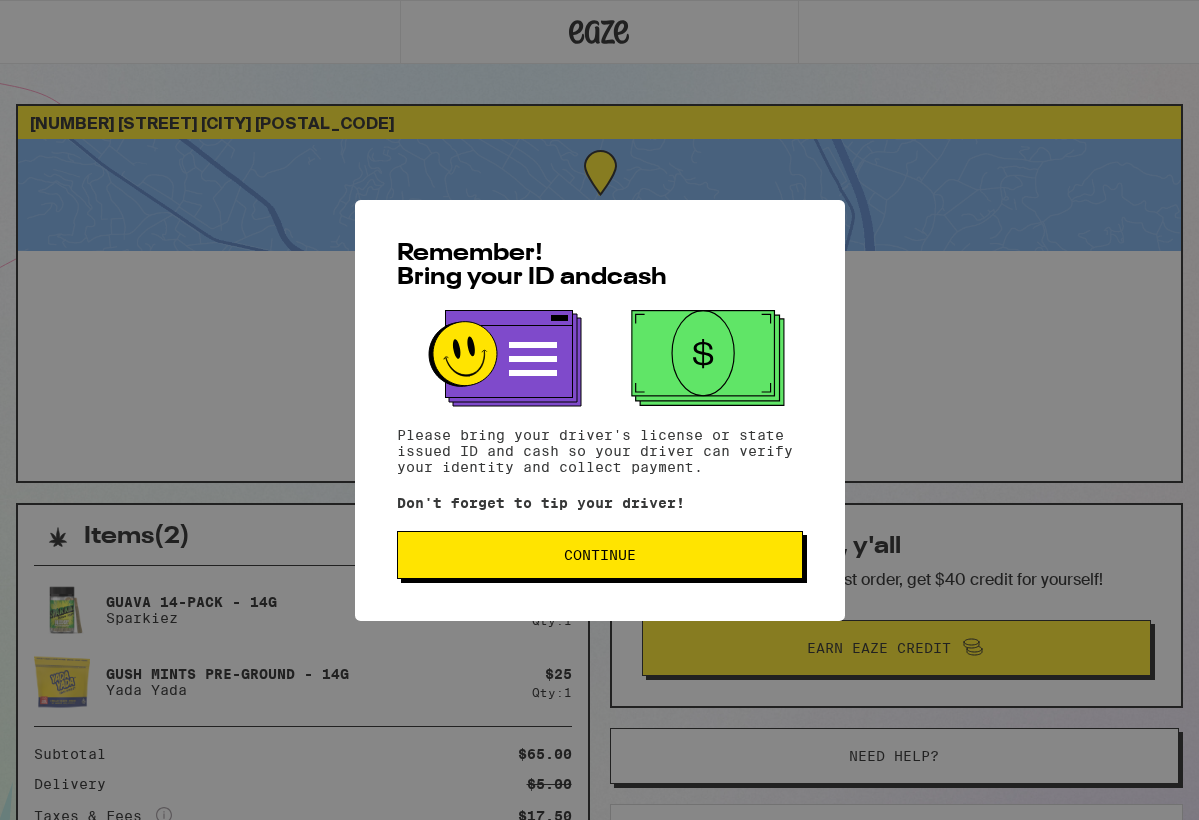 scroll, scrollTop: 0, scrollLeft: 0, axis: both 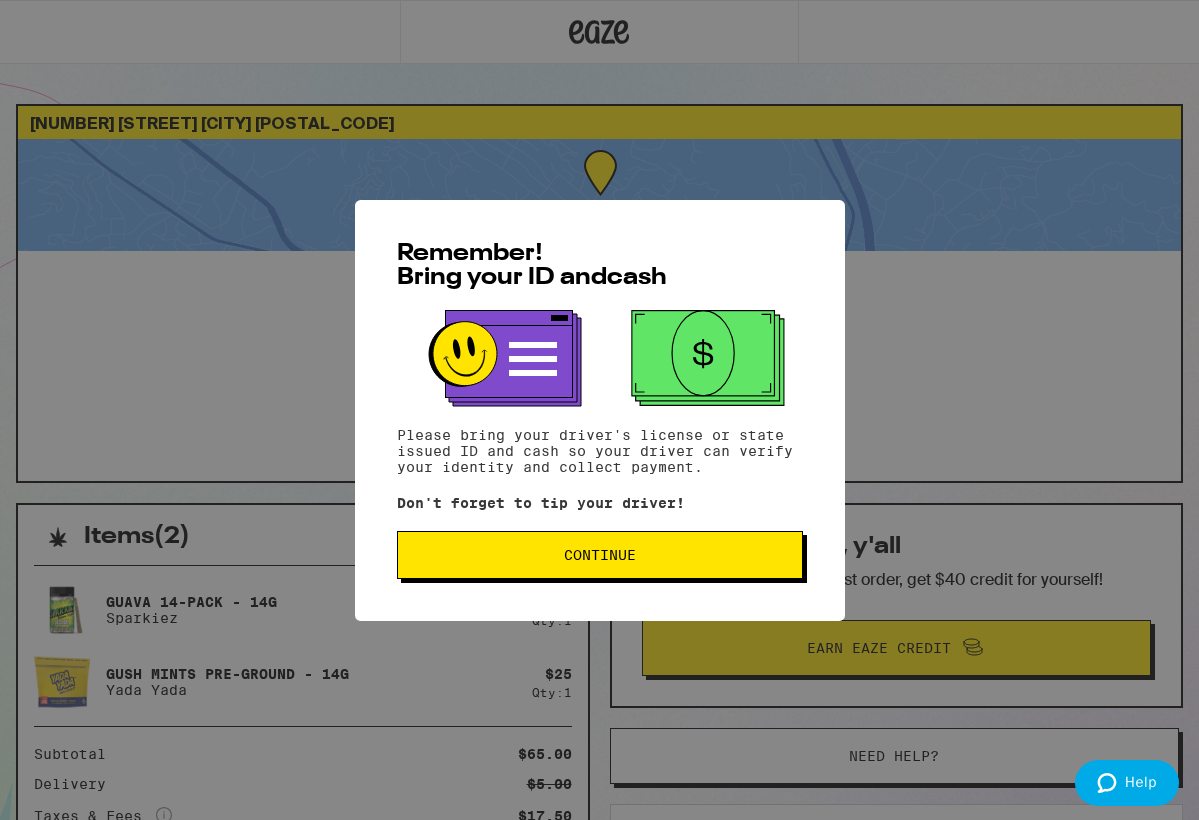 click on "Continue" at bounding box center (600, 555) 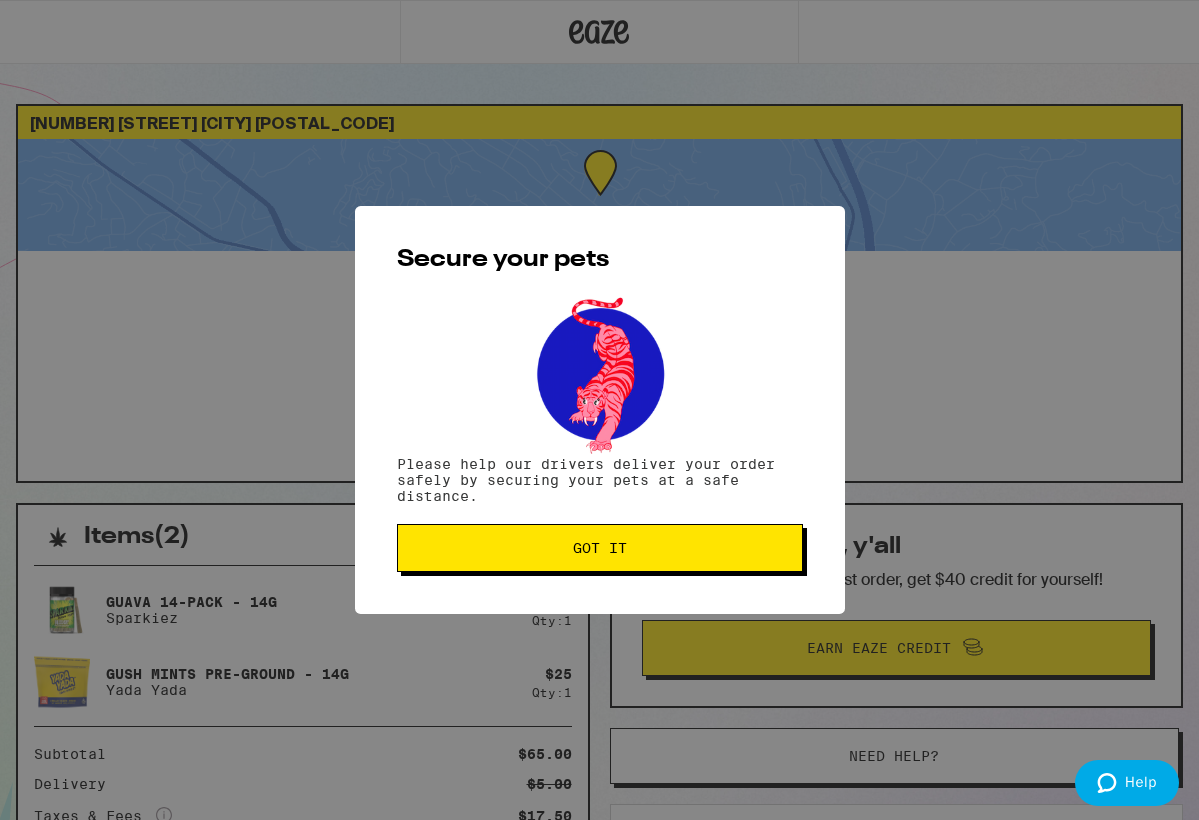 click on "Got it" at bounding box center [600, 548] 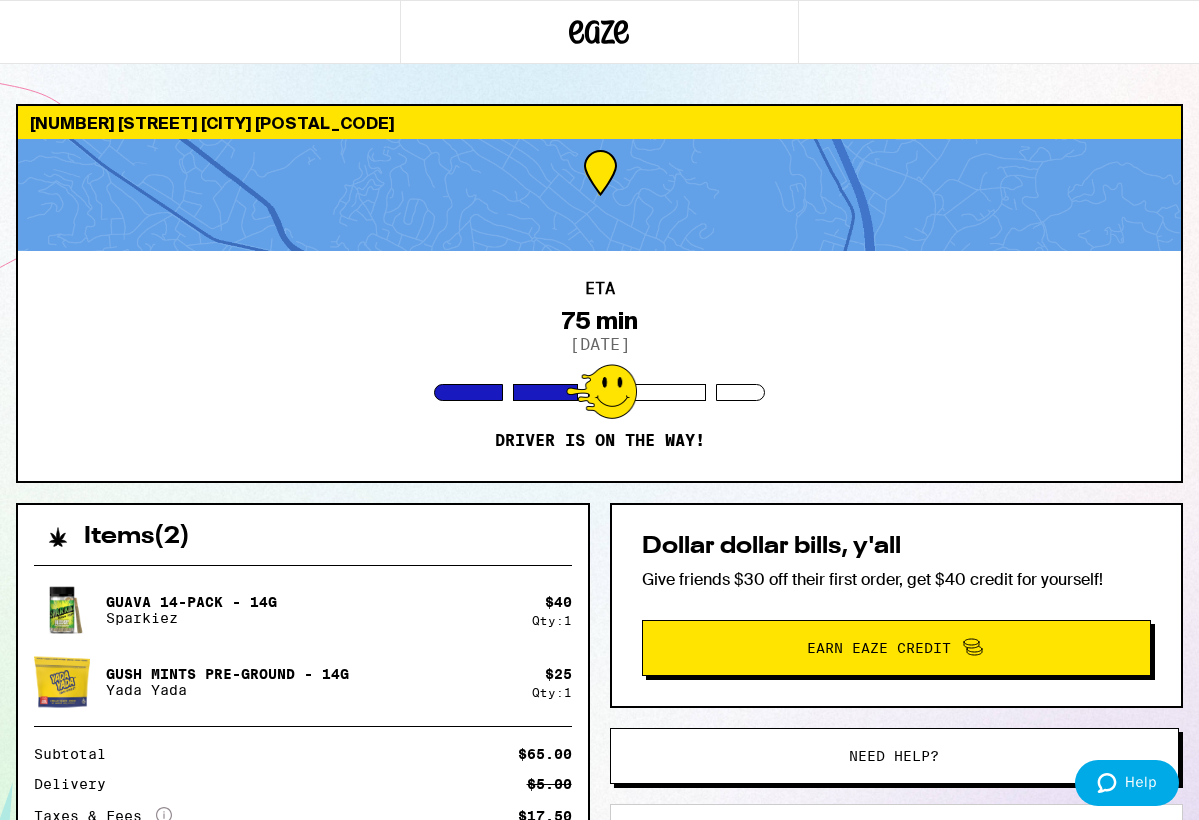 scroll, scrollTop: 0, scrollLeft: 0, axis: both 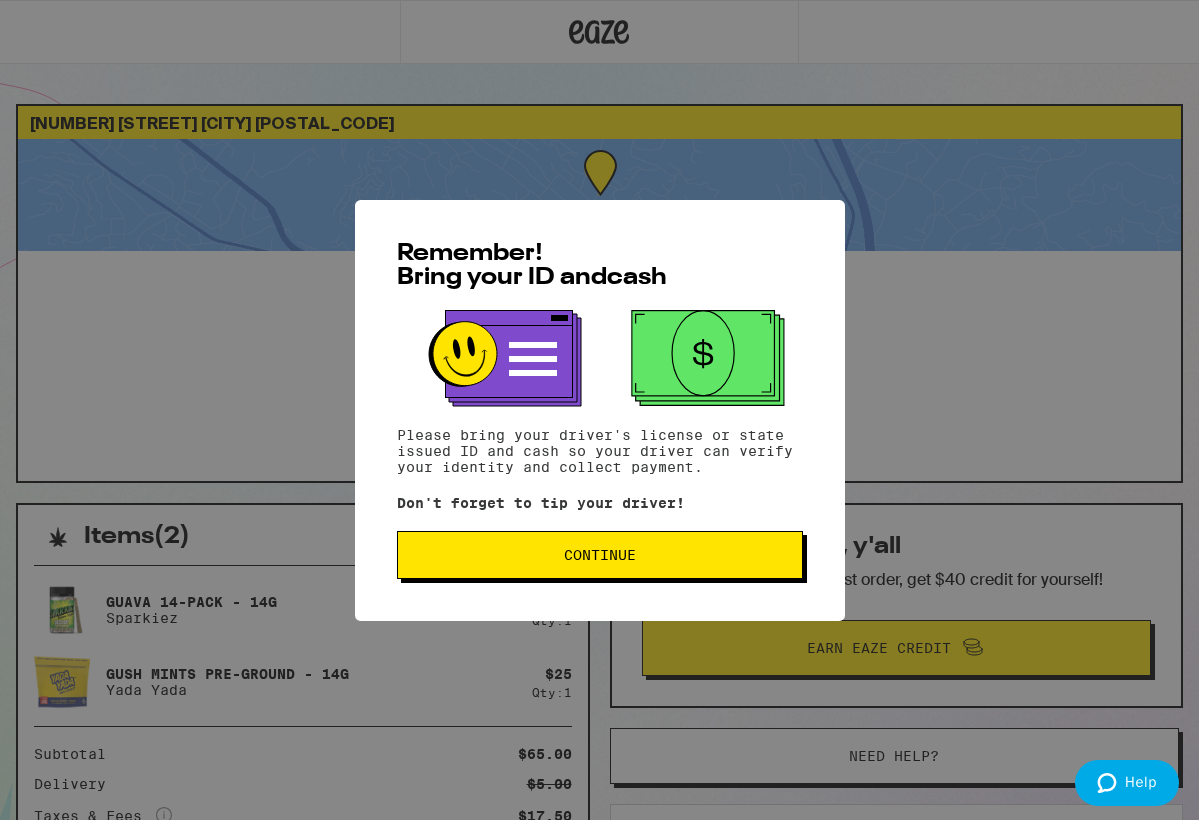 click on "Remember! Bring your ID and  cash Please bring your driver's license or state issued ID and cash so your driver can verify your identity and collect payment. Don't forget to tip your driver! Continue" at bounding box center (599, 410) 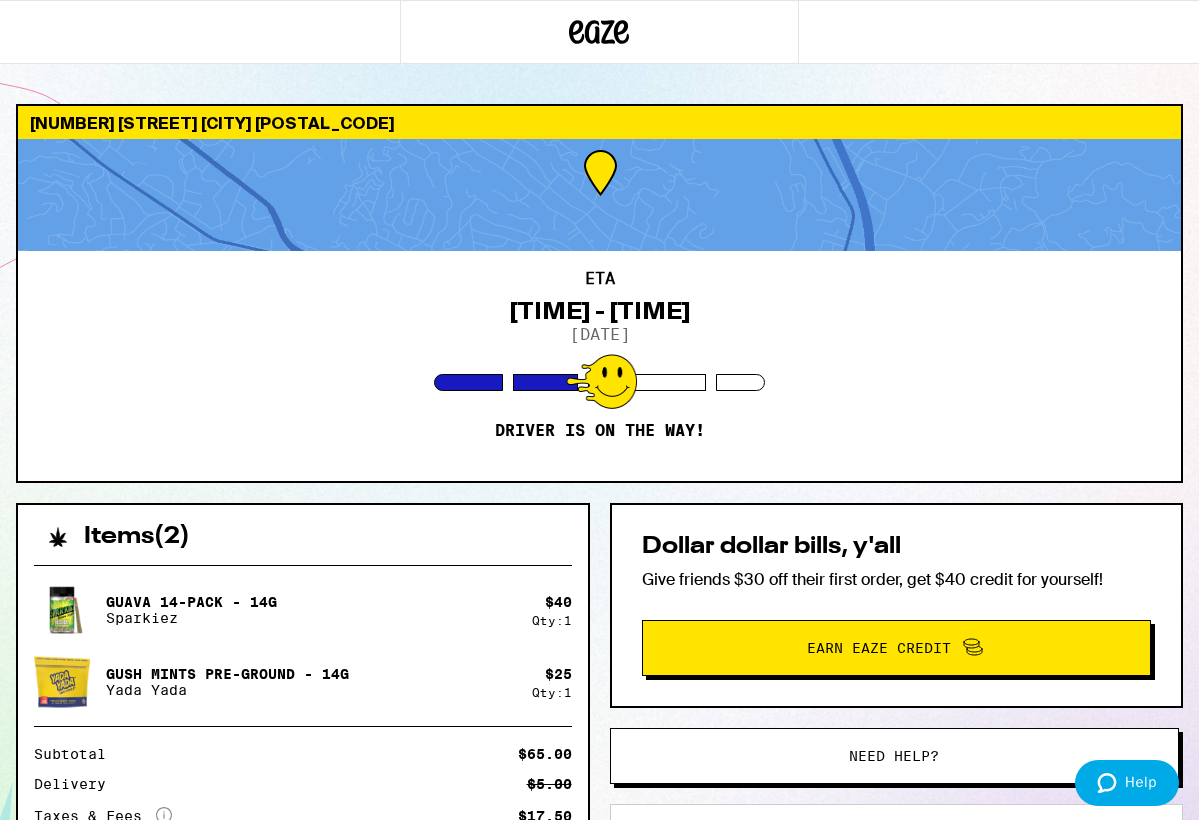 scroll, scrollTop: 0, scrollLeft: 0, axis: both 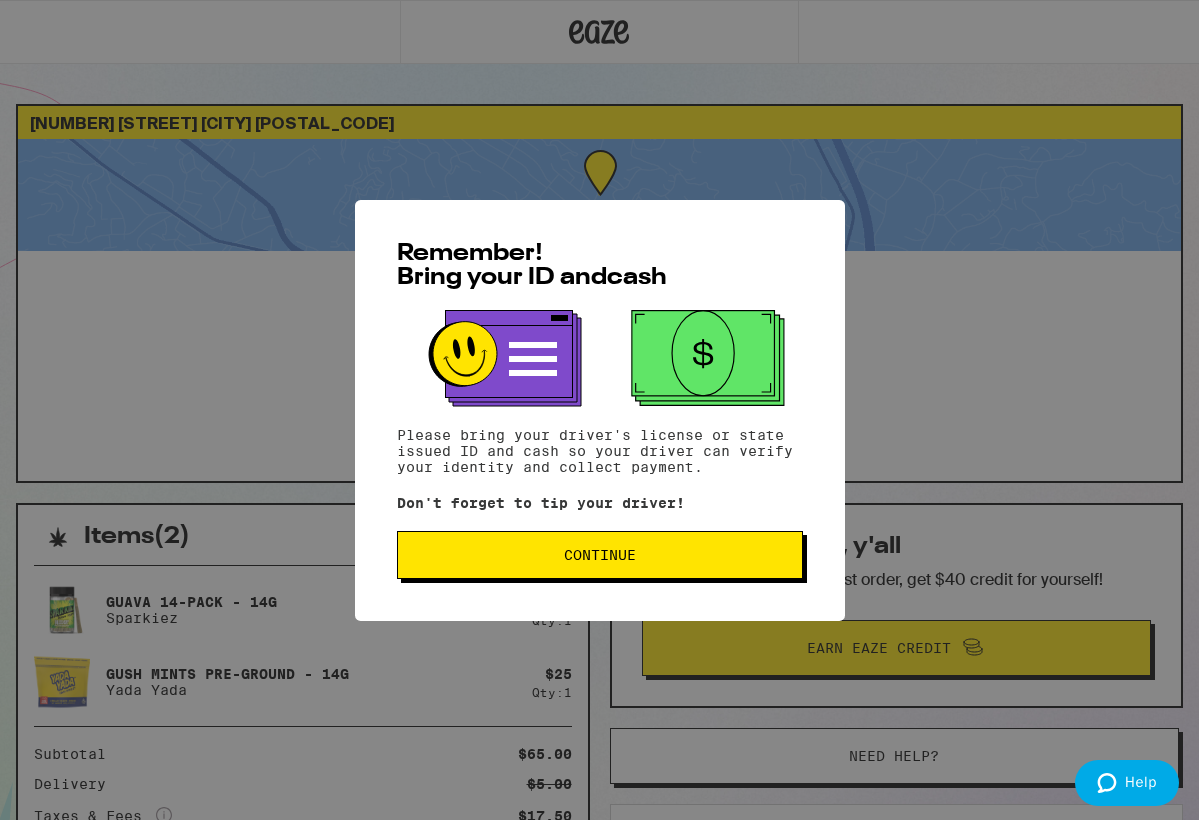 click on "Remember! Bring your ID and  cash Please bring your driver's license or state issued ID and cash so your driver can verify your identity and collect payment. Don't forget to tip your driver! Continue" at bounding box center [599, 410] 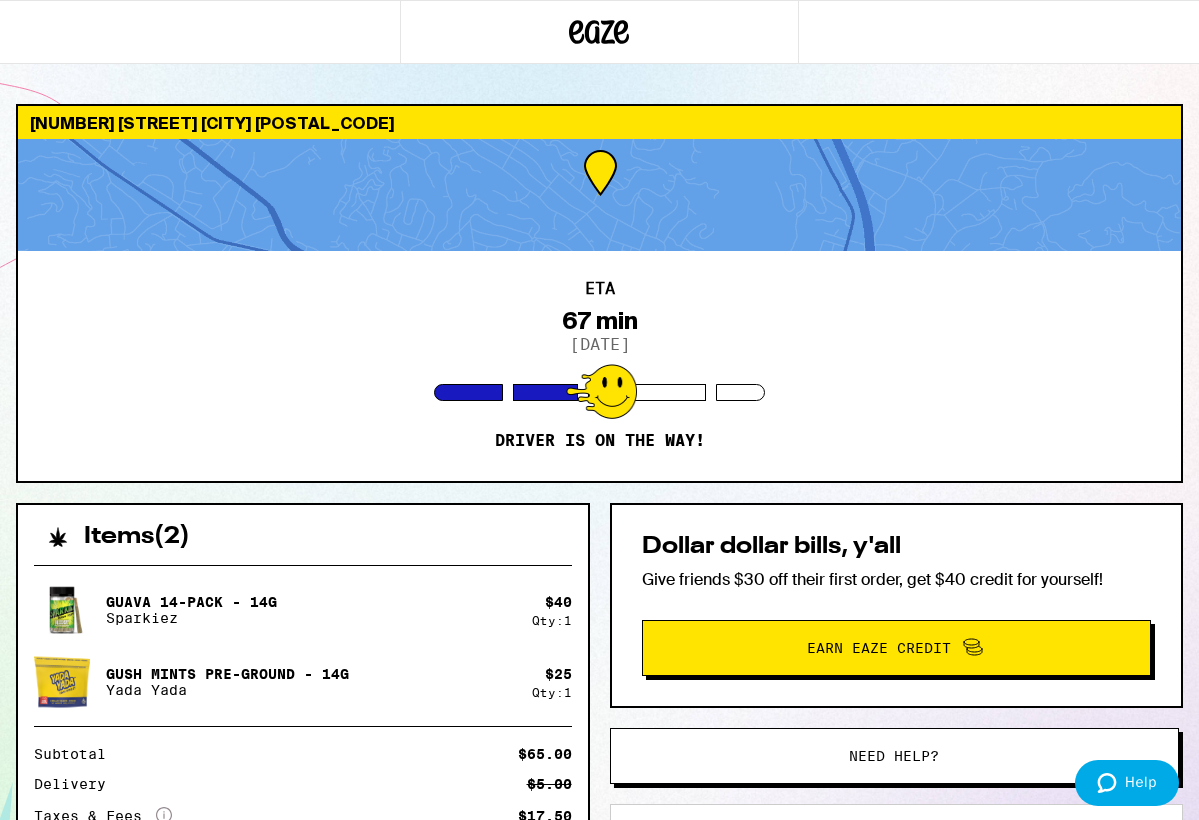 scroll, scrollTop: 0, scrollLeft: 0, axis: both 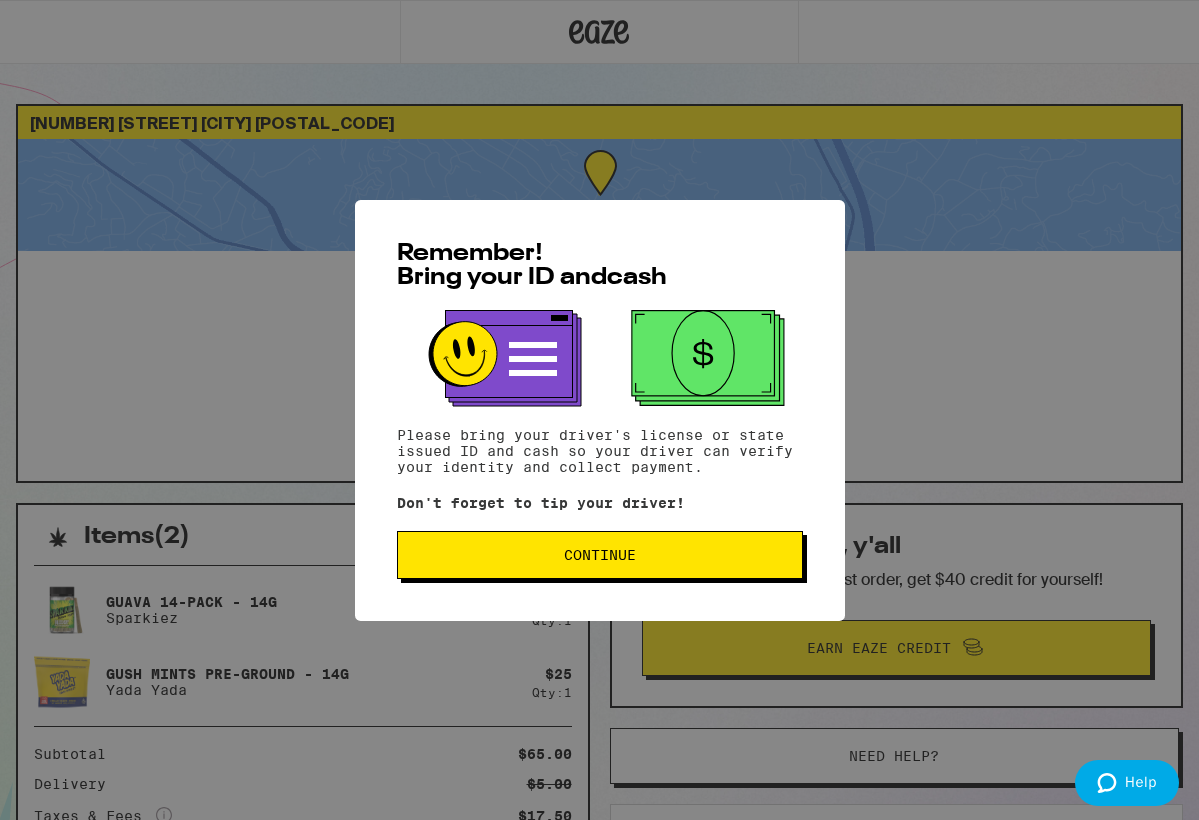 click on "Remember! Bring your ID and  cash Please bring your driver's license or state issued ID and cash so your driver can verify your identity and collect payment. Don't forget to tip your driver! Continue" at bounding box center (599, 410) 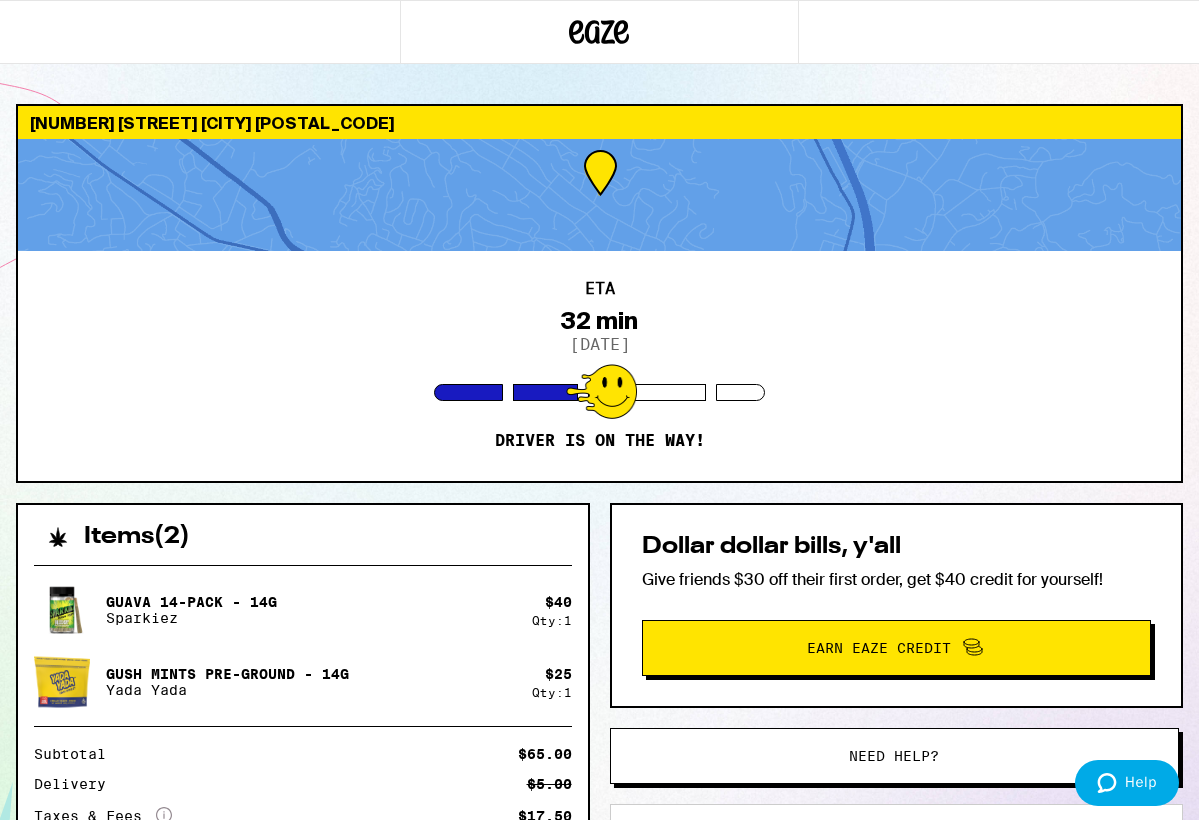 scroll, scrollTop: 0, scrollLeft: 0, axis: both 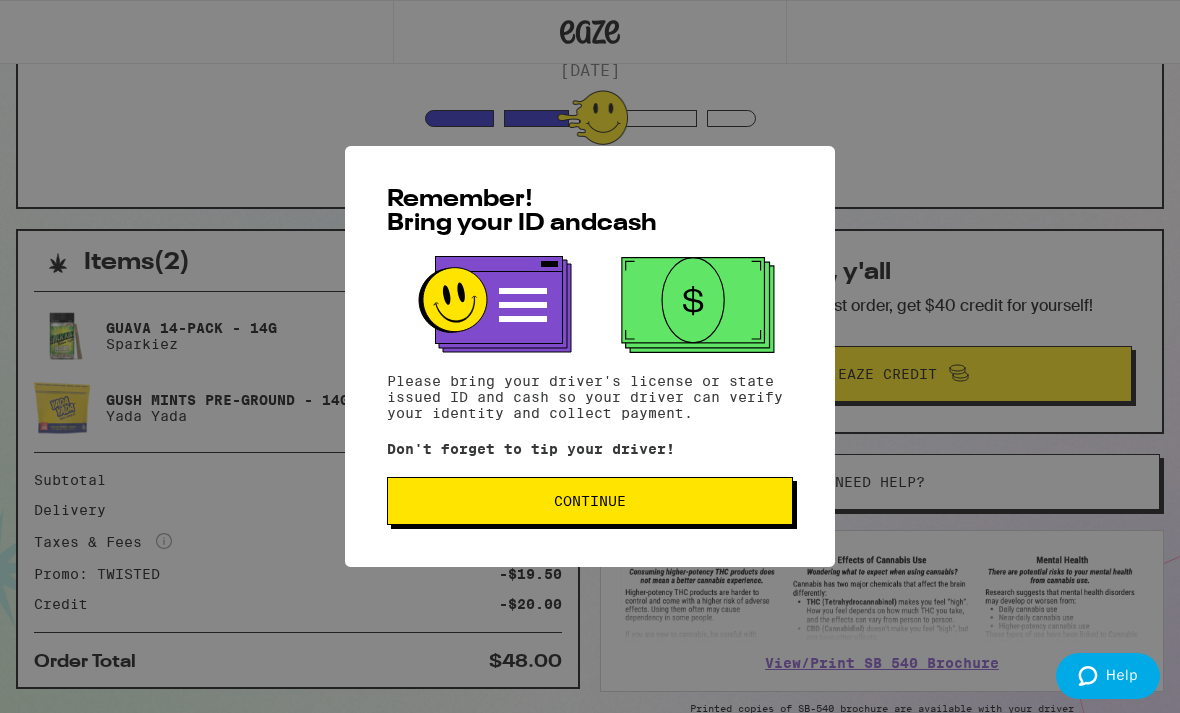 click on "Continue" at bounding box center (590, 501) 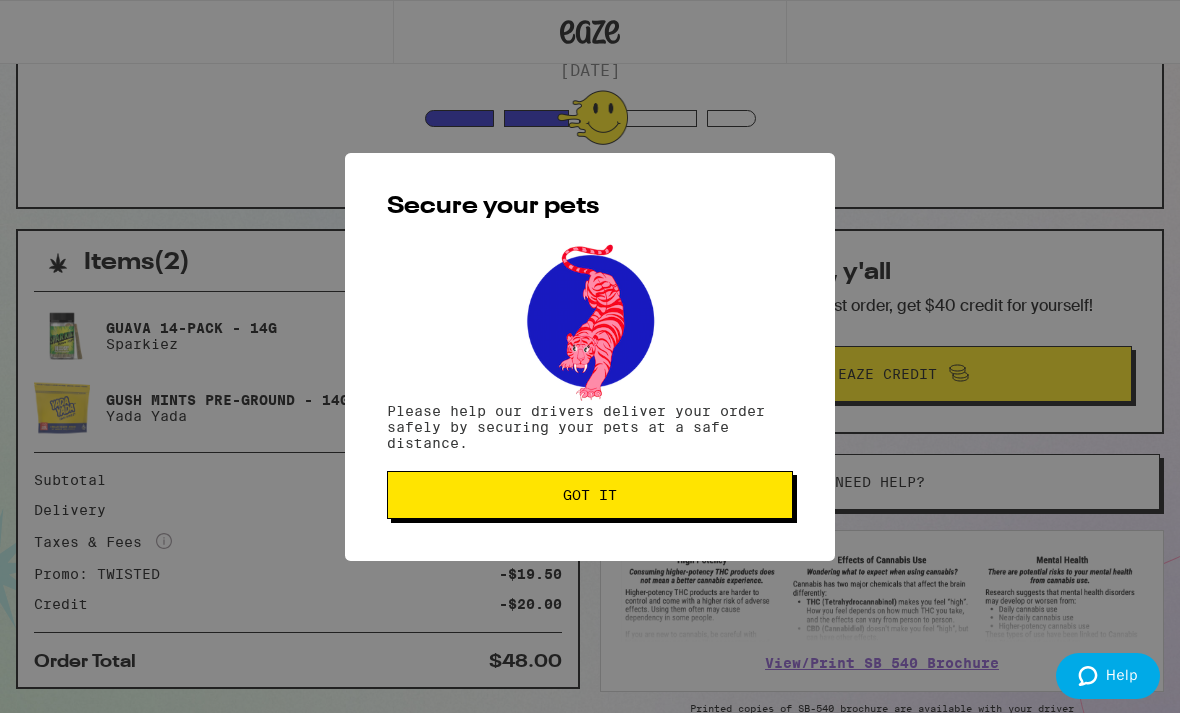 scroll, scrollTop: 0, scrollLeft: 0, axis: both 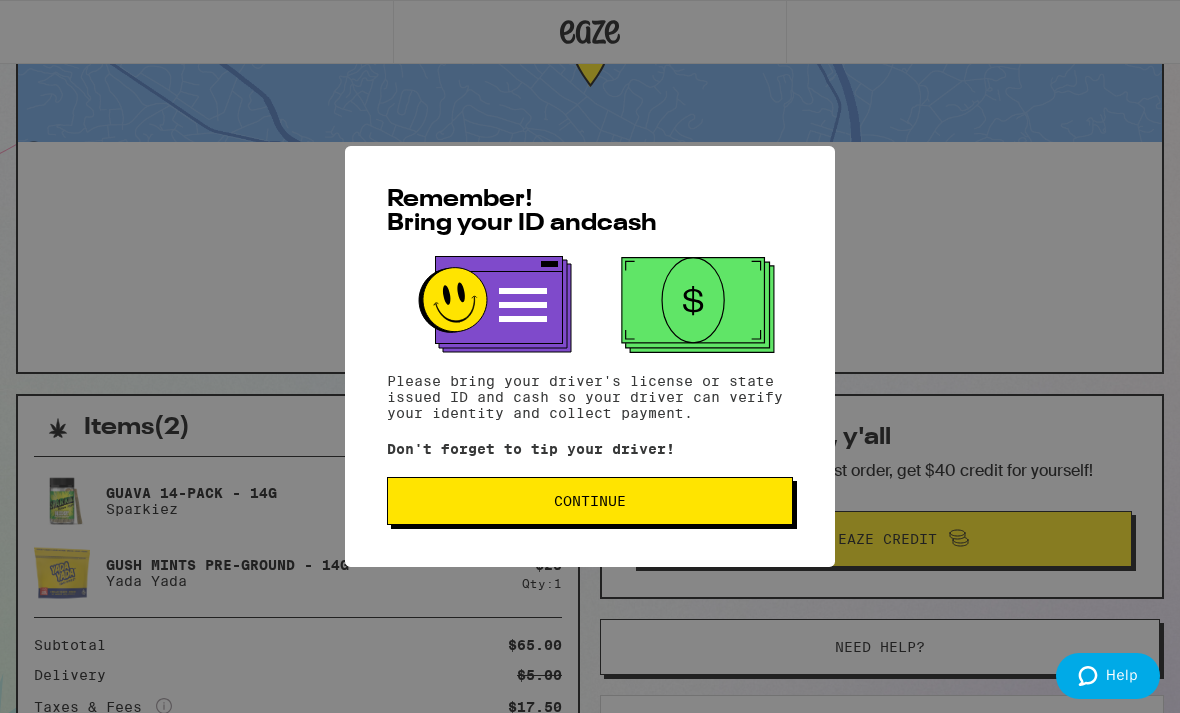 click on "Continue" at bounding box center [590, 501] 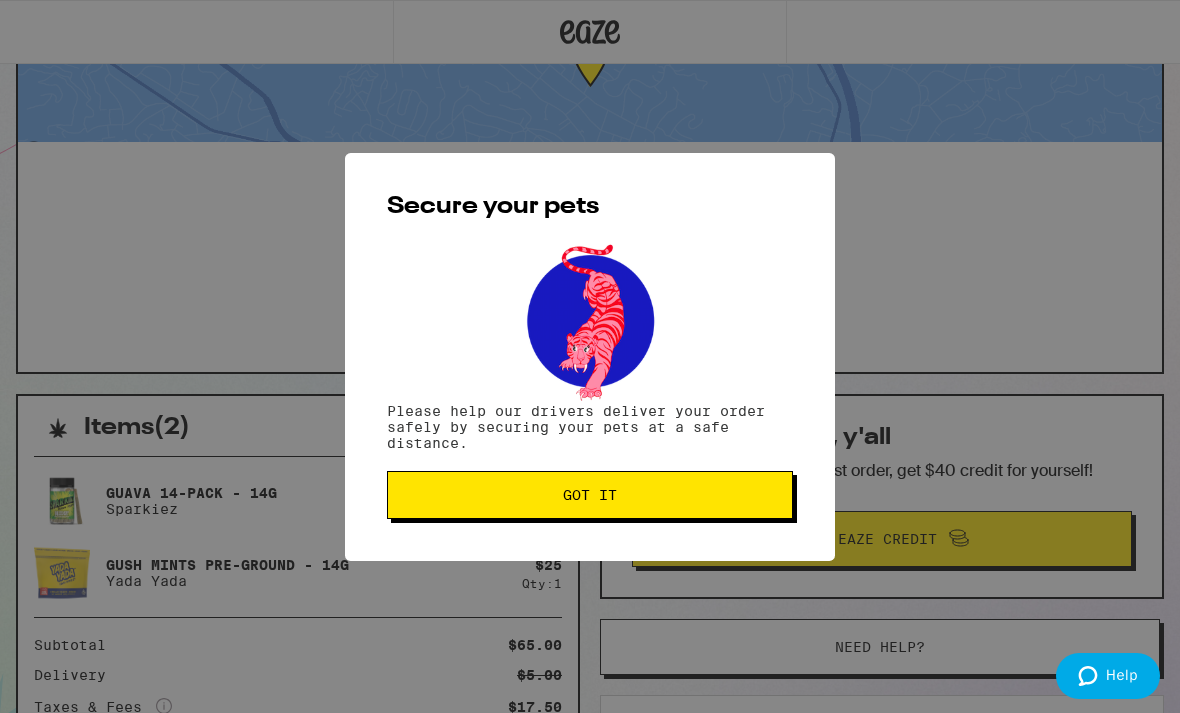 click on "Got it" at bounding box center [590, 495] 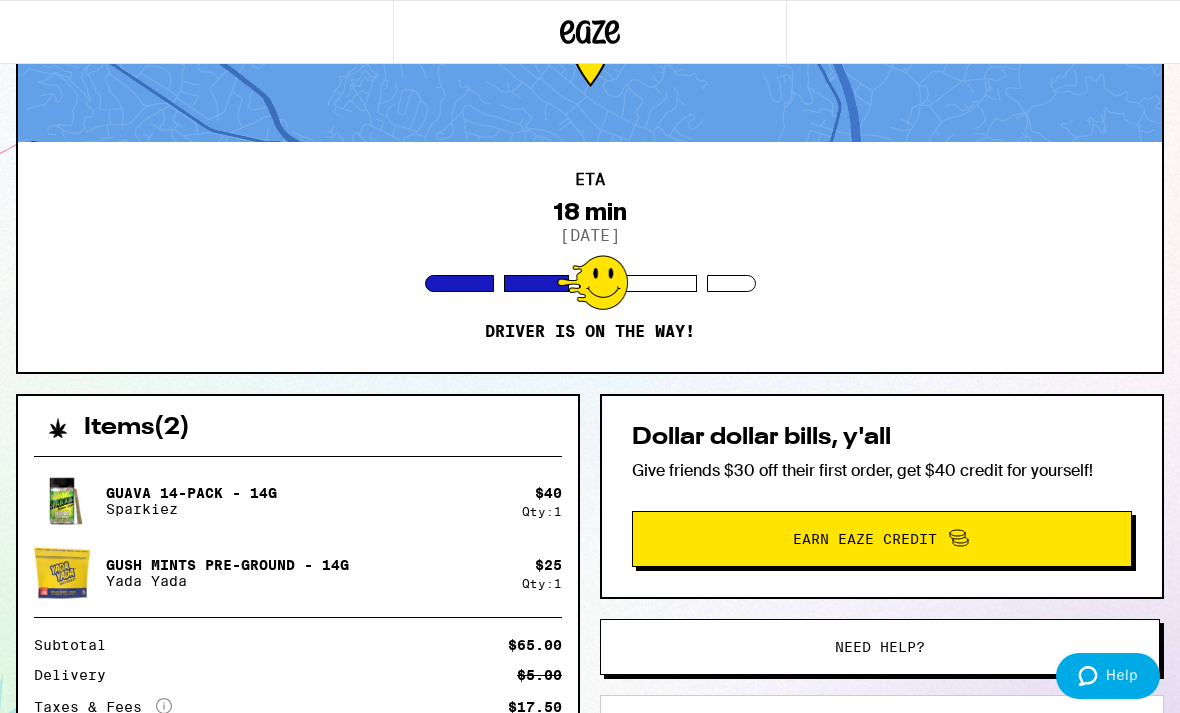 scroll, scrollTop: 0, scrollLeft: 0, axis: both 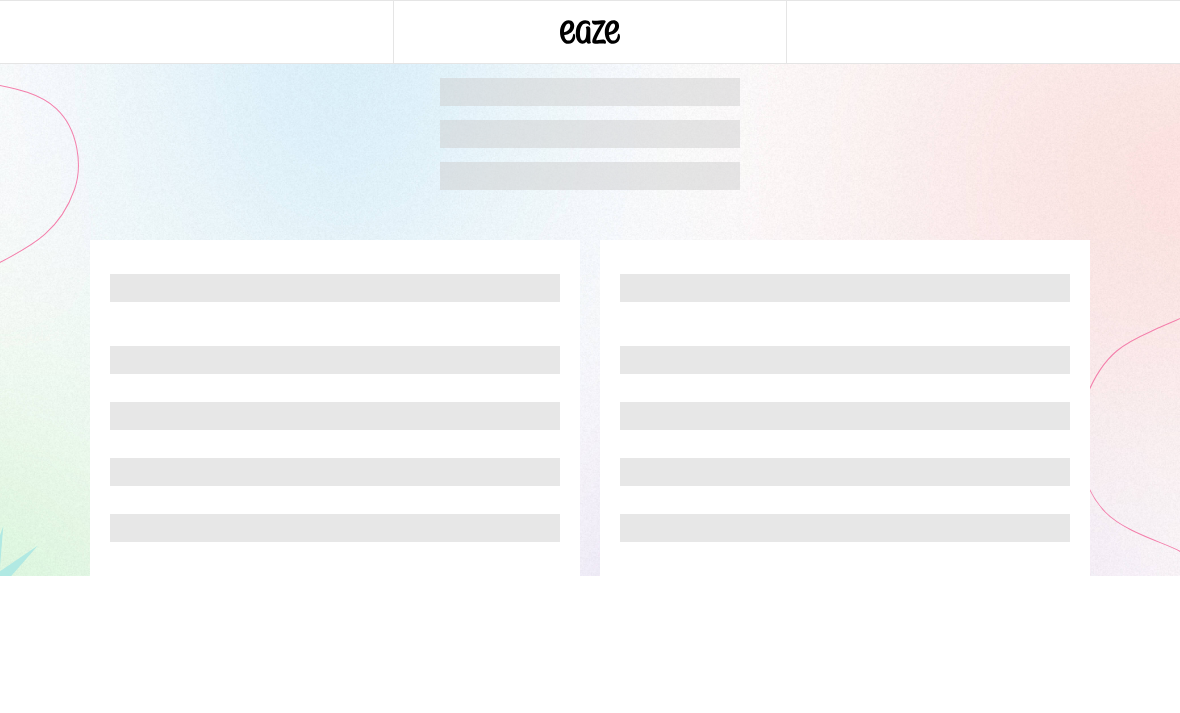click at bounding box center [590, 134] 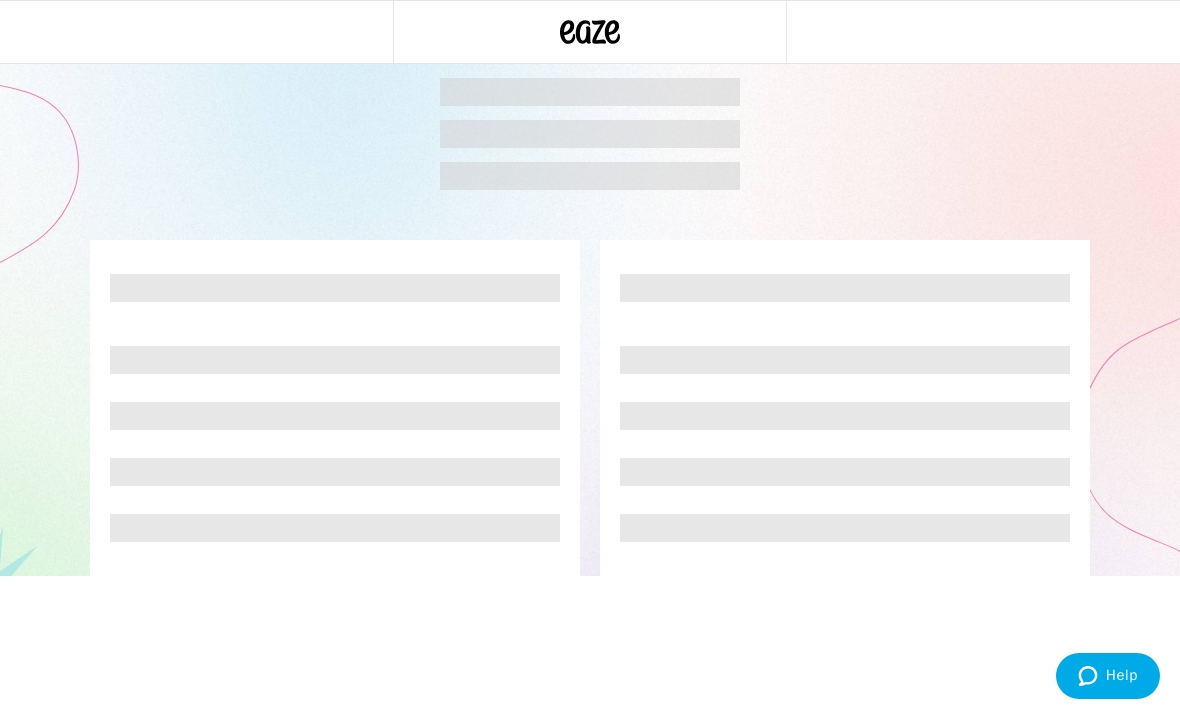 click at bounding box center (196, 32) 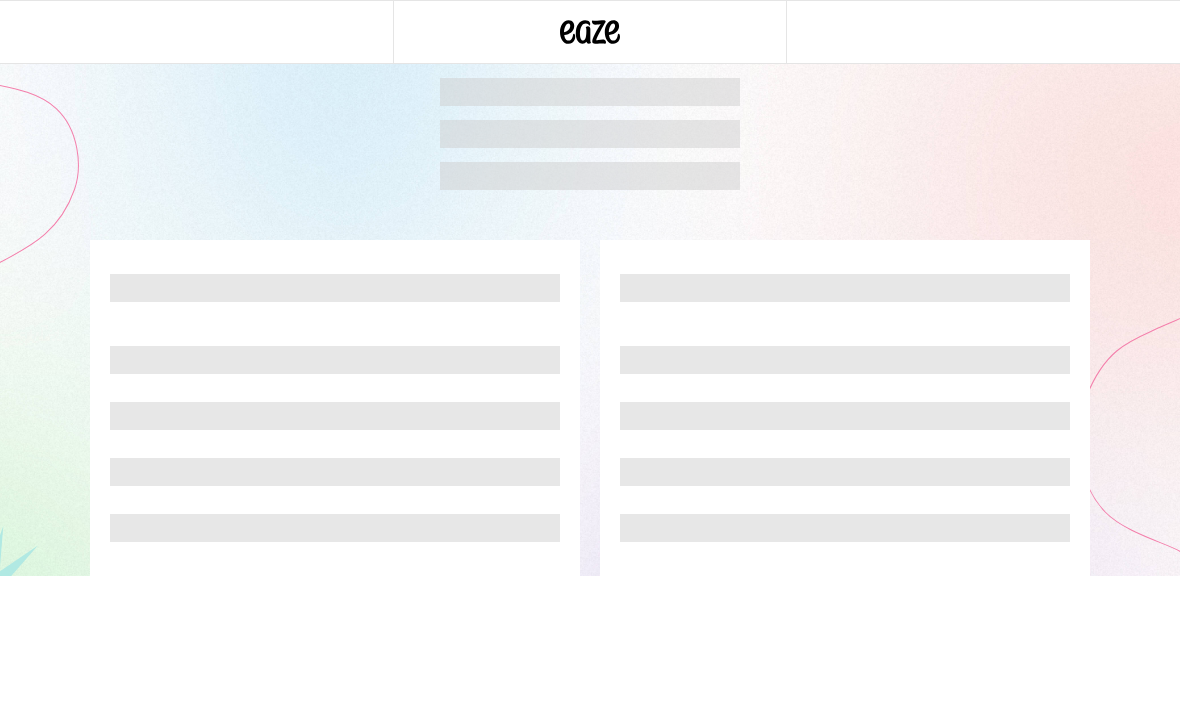 click at bounding box center (196, 32) 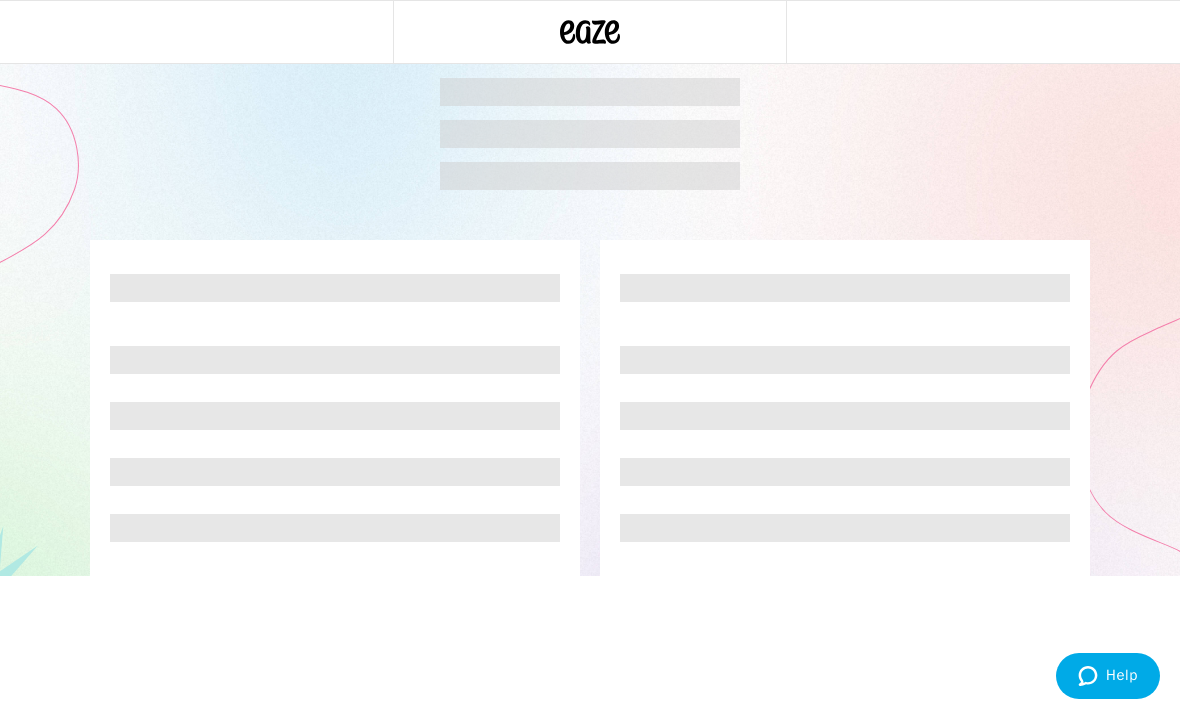 click at bounding box center [590, 288] 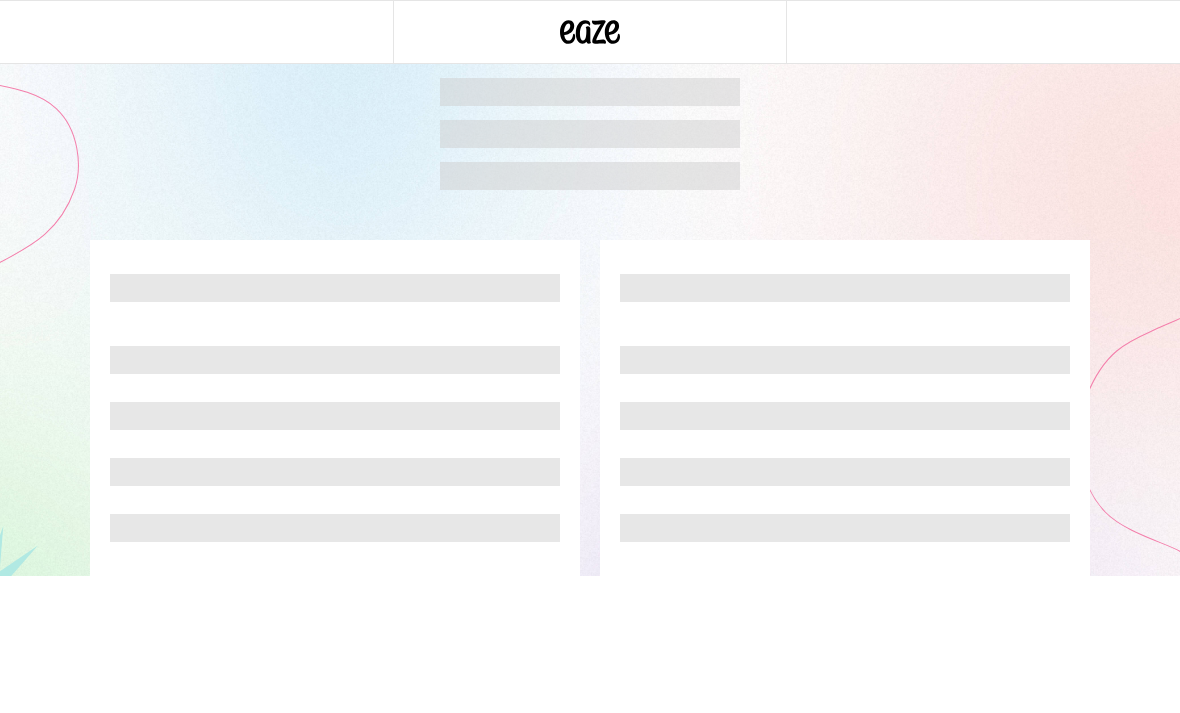 drag, startPoint x: 37, startPoint y: 19, endPoint x: 28, endPoint y: 33, distance: 16.643316 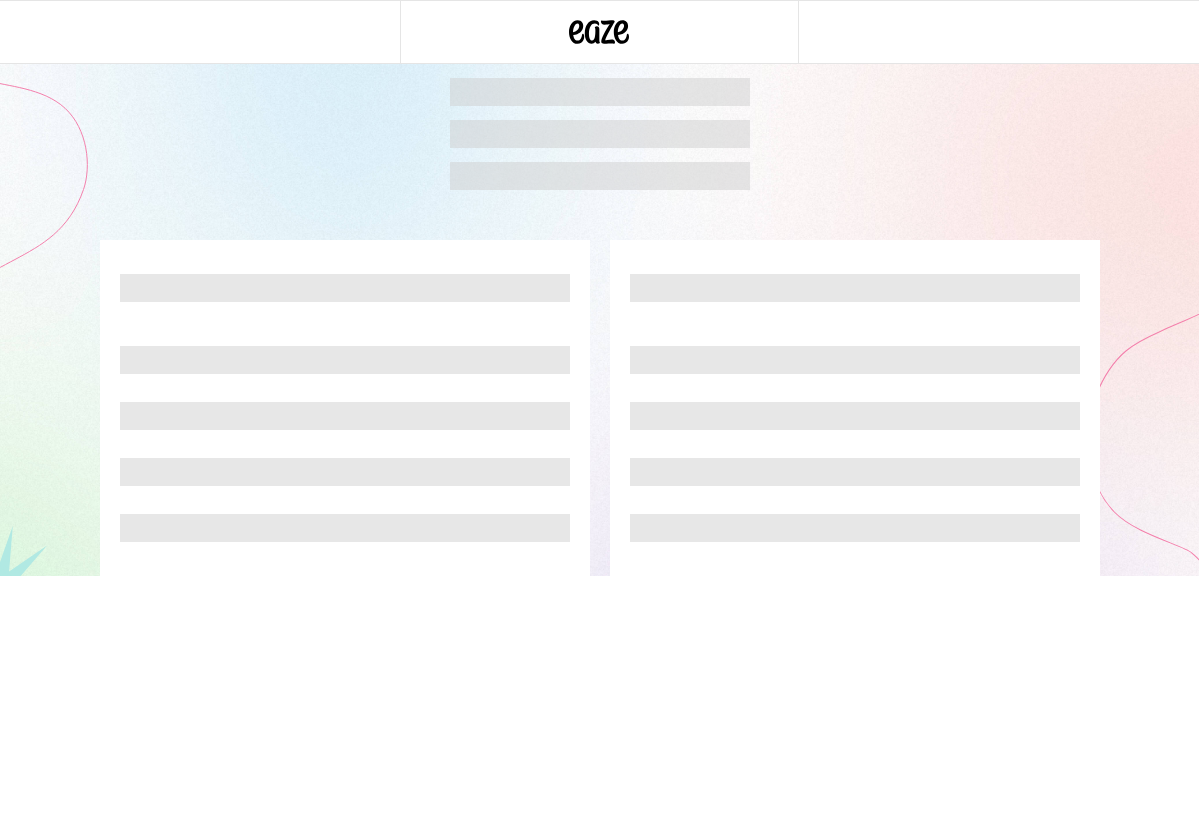 click at bounding box center [200, 32] 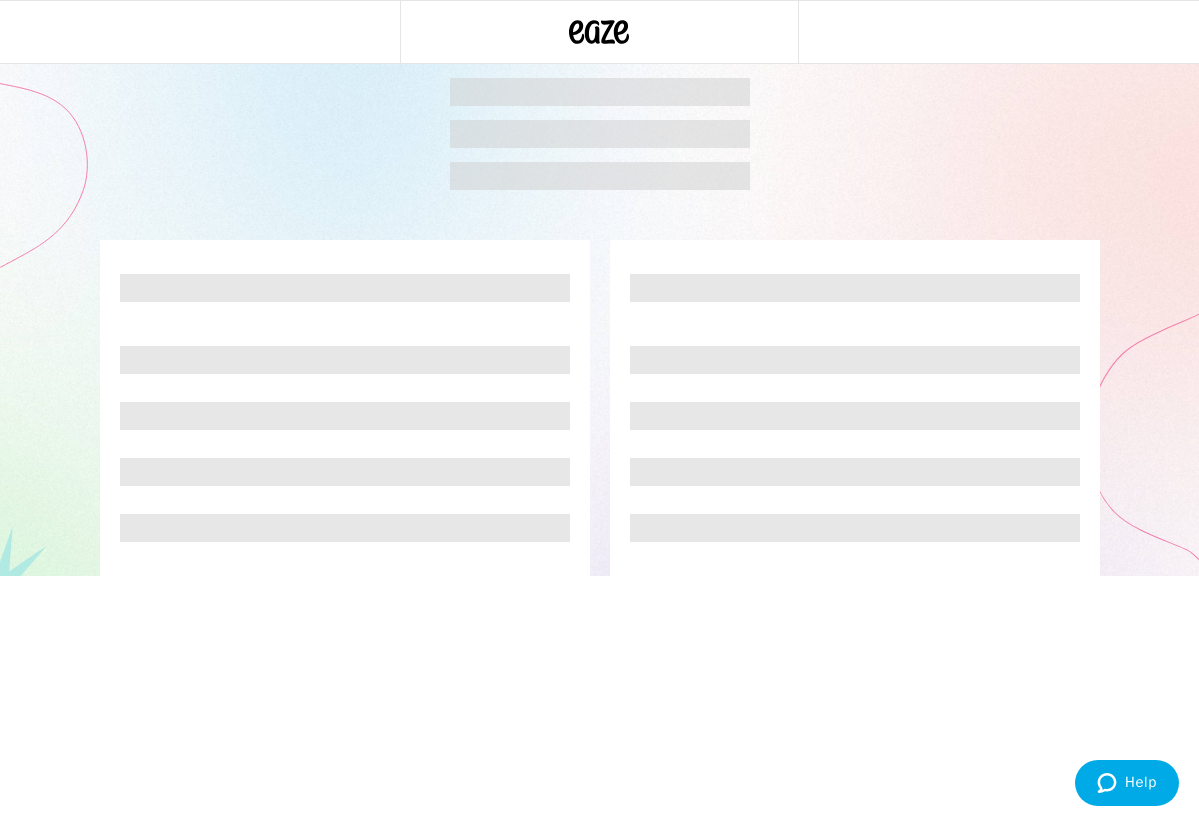 click at bounding box center (200, 32) 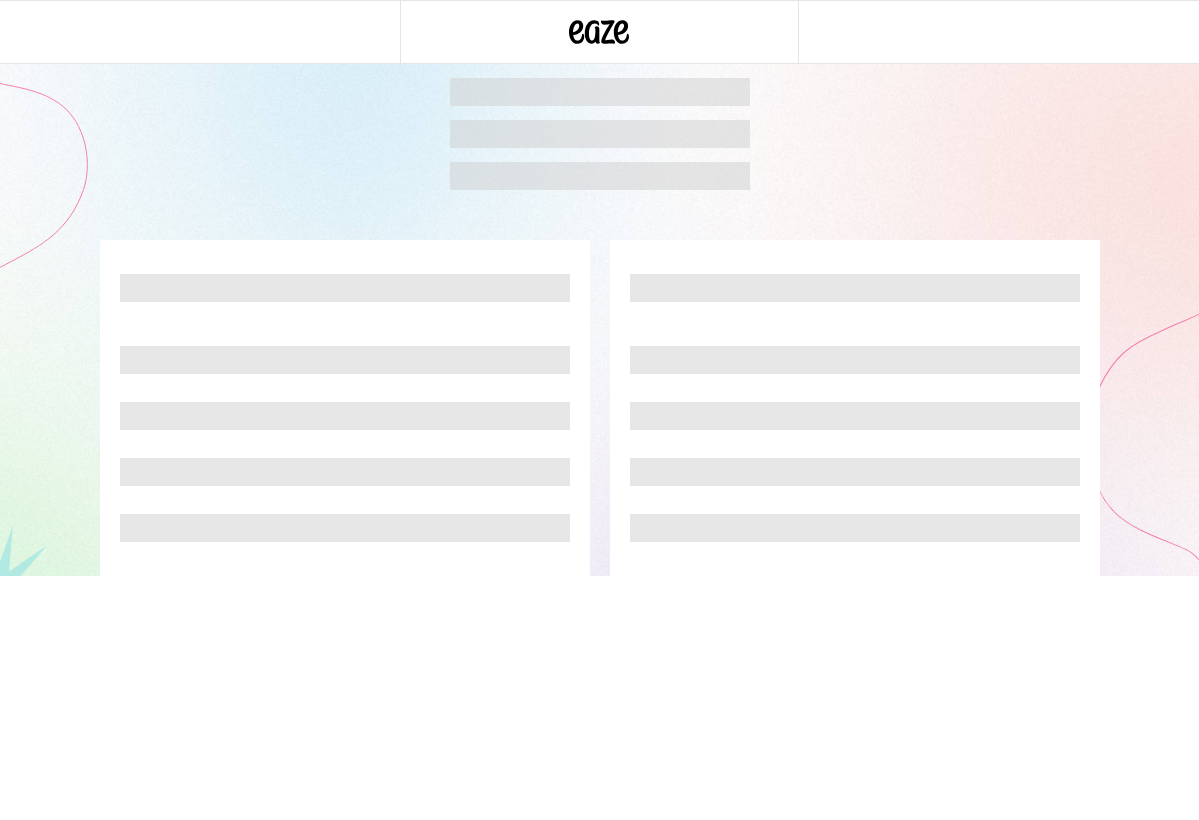 scroll, scrollTop: 0, scrollLeft: 0, axis: both 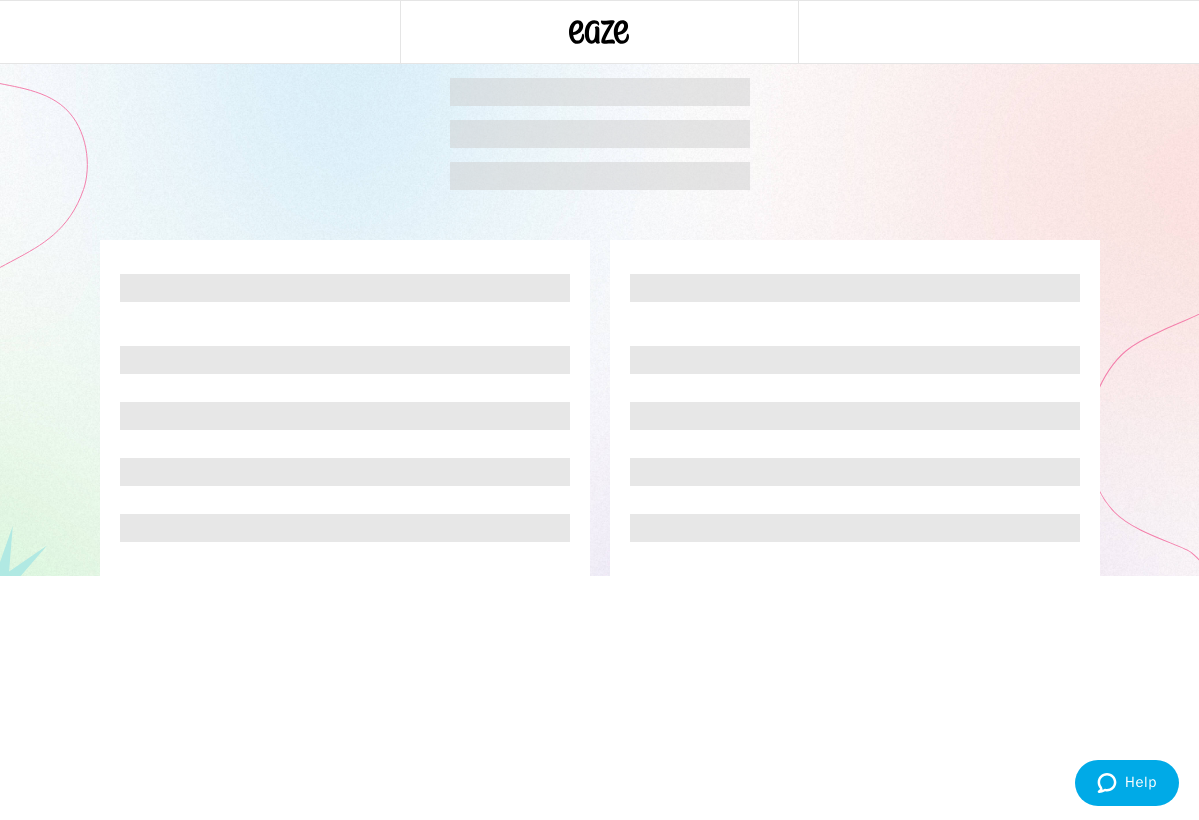click at bounding box center (599, 288) 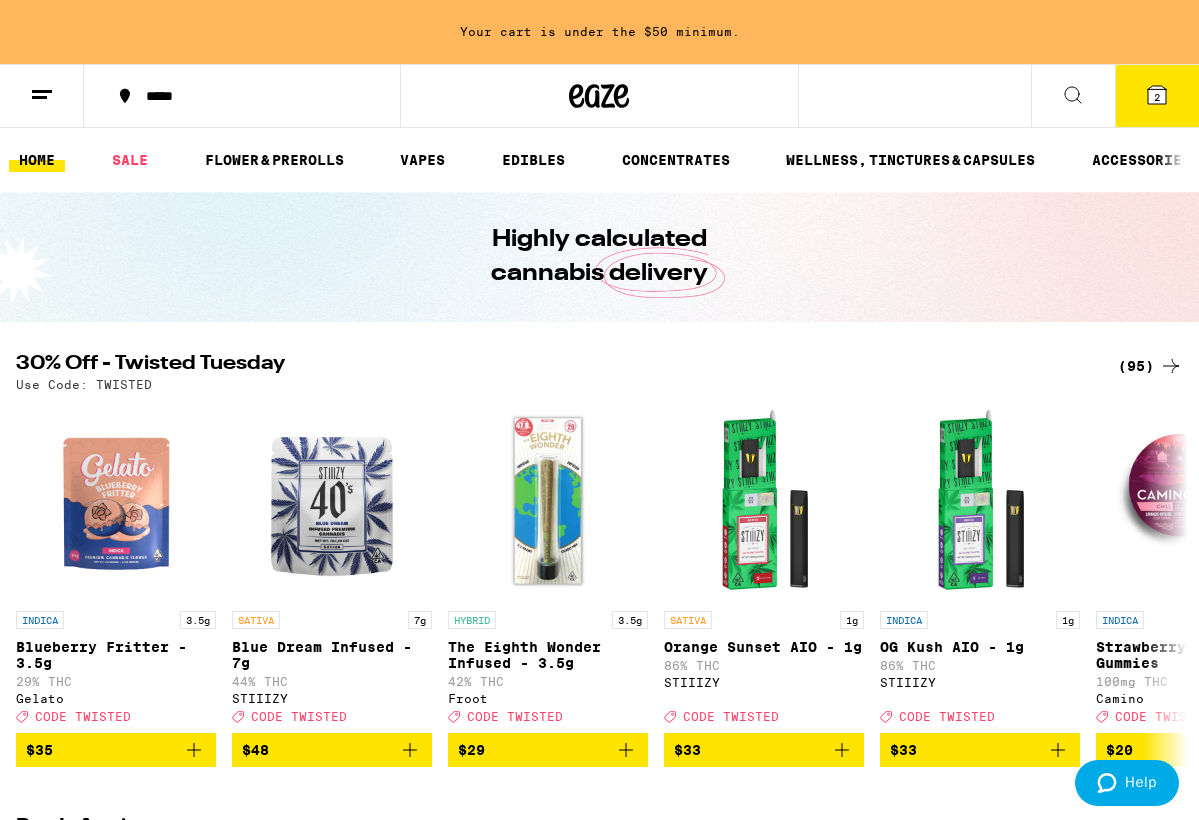 click 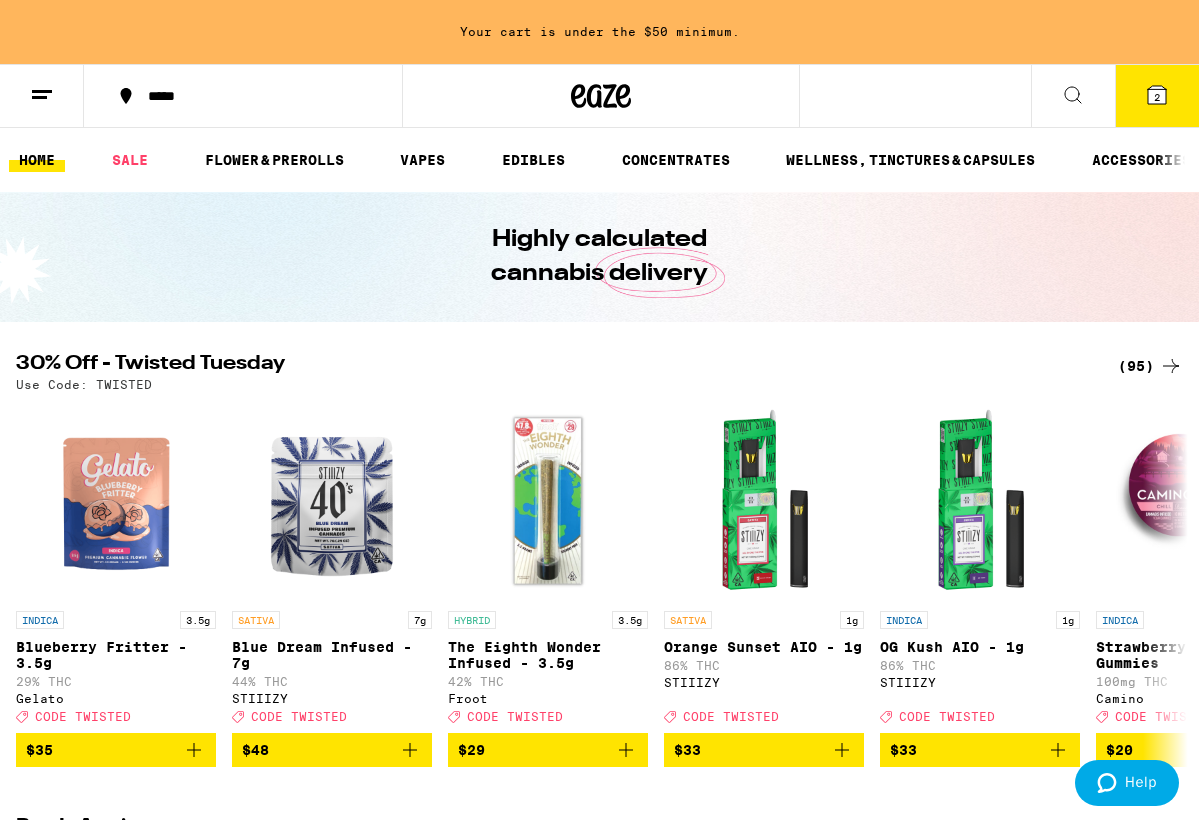 scroll, scrollTop: 0, scrollLeft: 0, axis: both 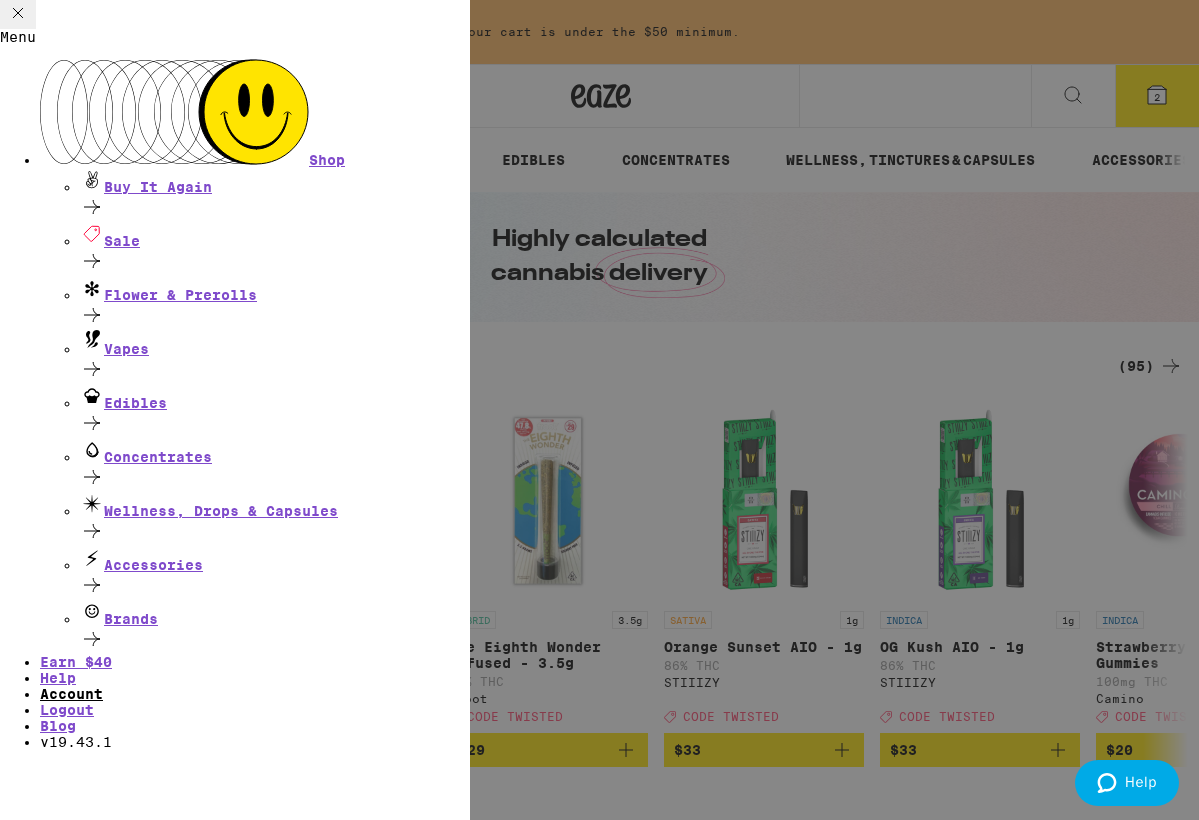click on "Account" at bounding box center [71, 694] 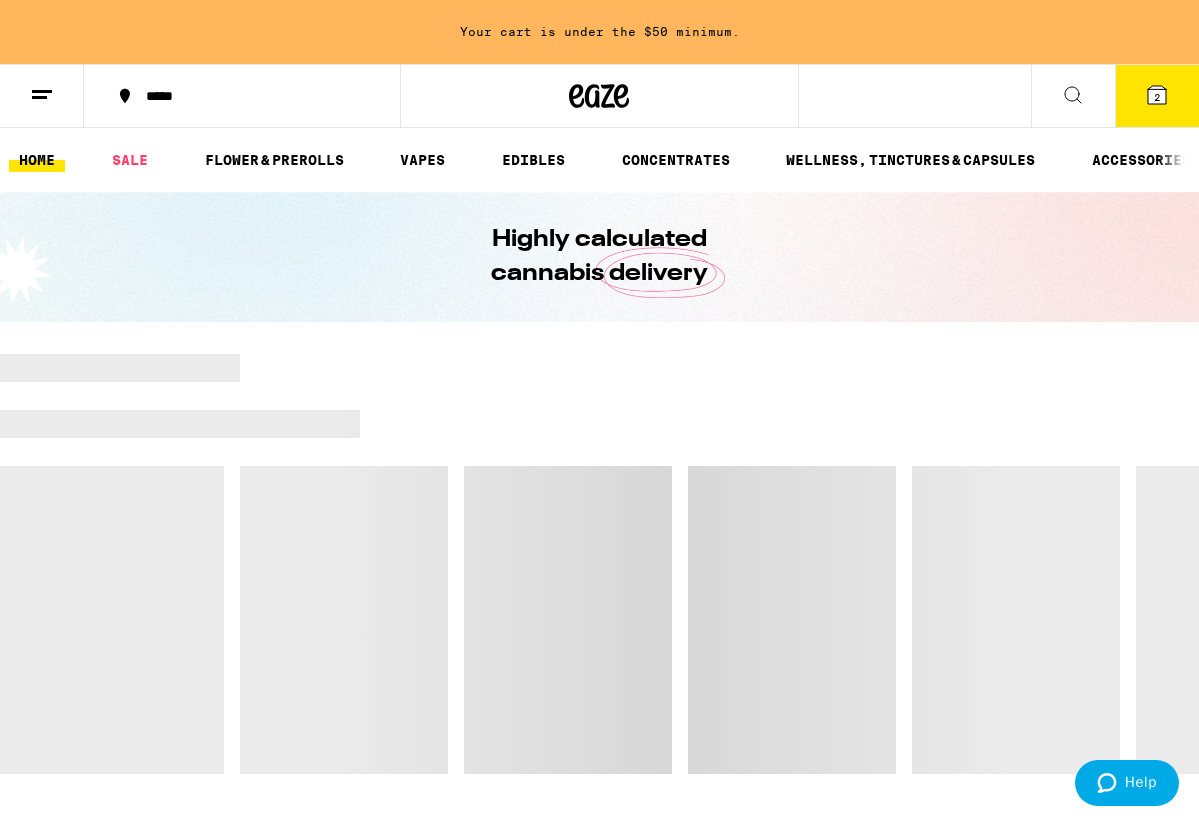 click 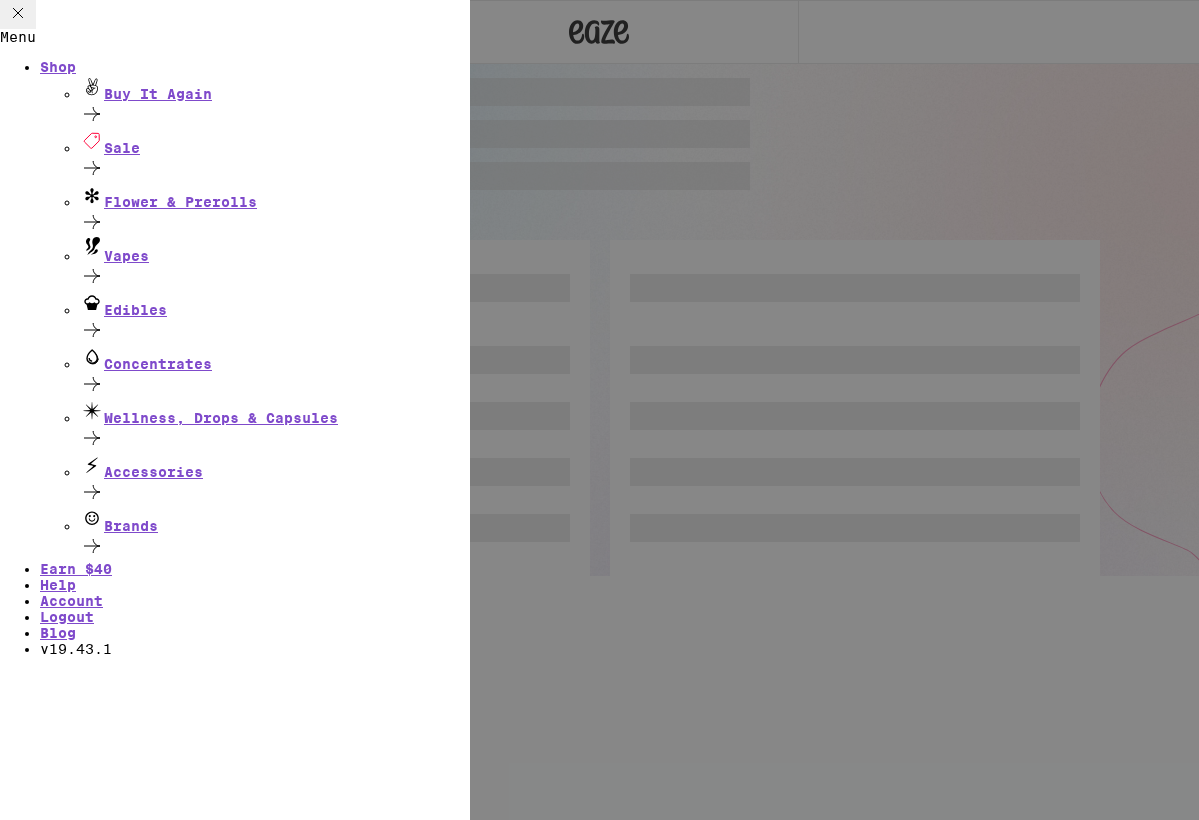 click on "Menu Shop Buy It Again Sale Flower & Prerolls Vapes Edibles Concentrates Wellness, Drops & Capsules Accessories Brands Earn $ 40 Help Account Logout Blog v  19.43.1" at bounding box center (599, 410) 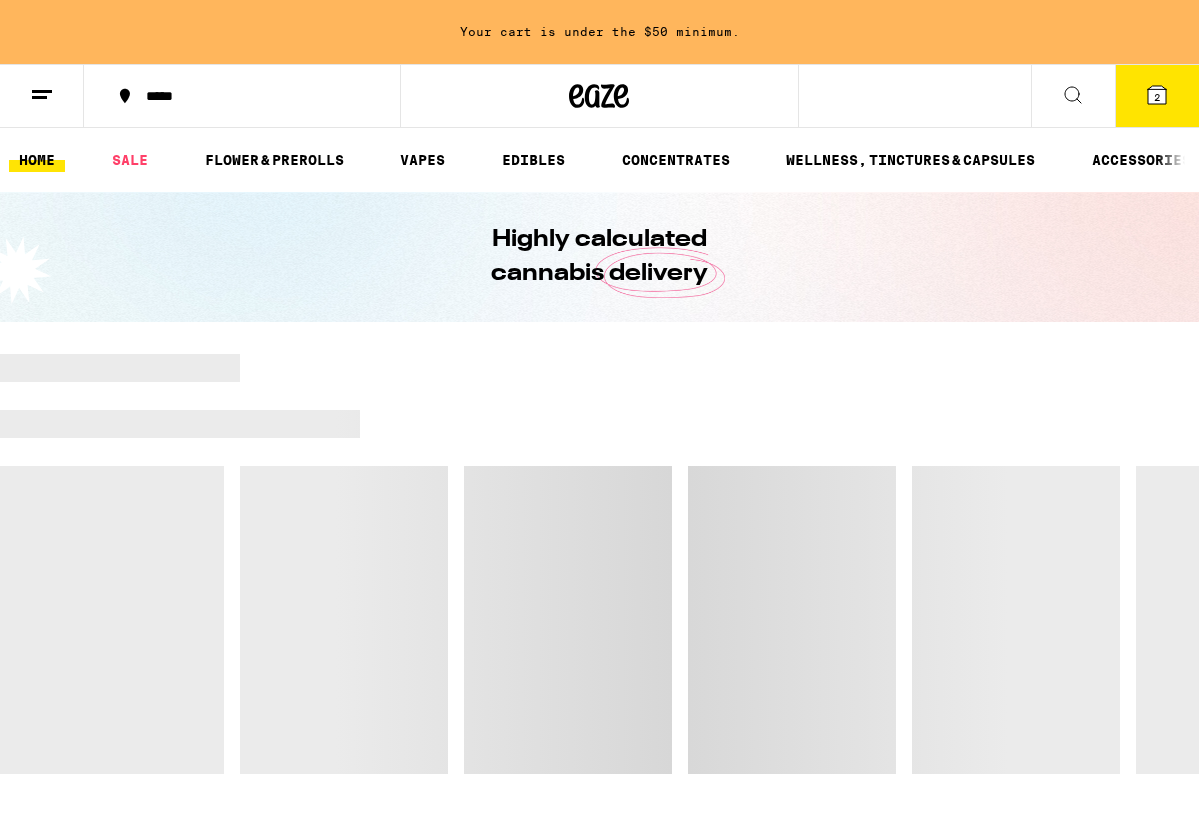 click on "Your cart is under the $50 minimum." at bounding box center [599, 32] 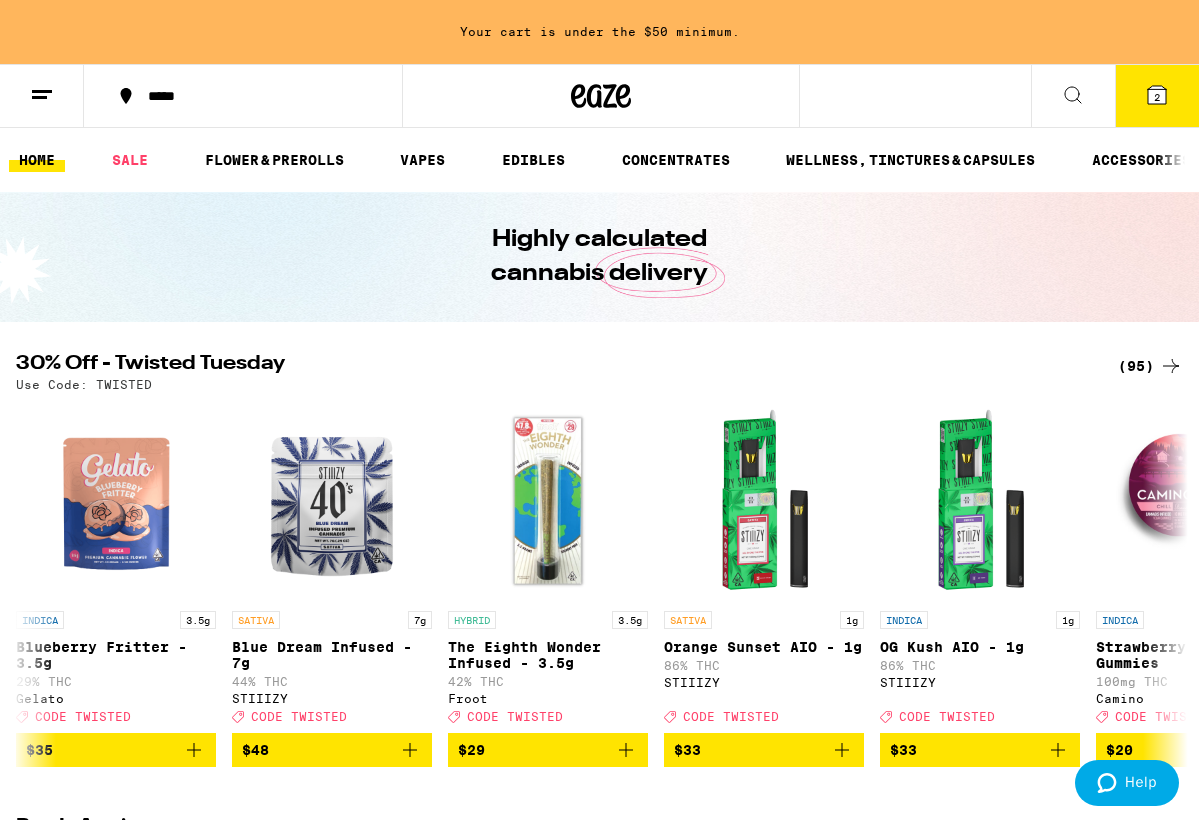click 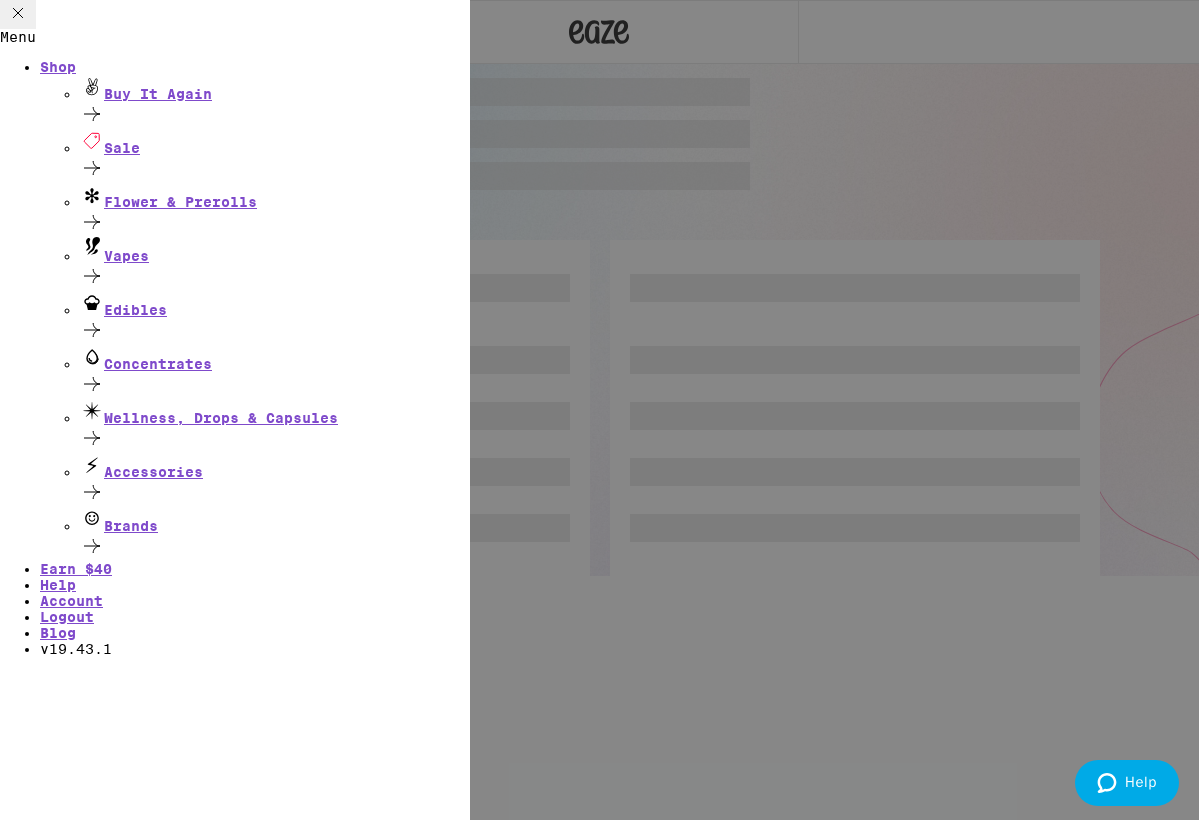 click at bounding box center (235, 59) 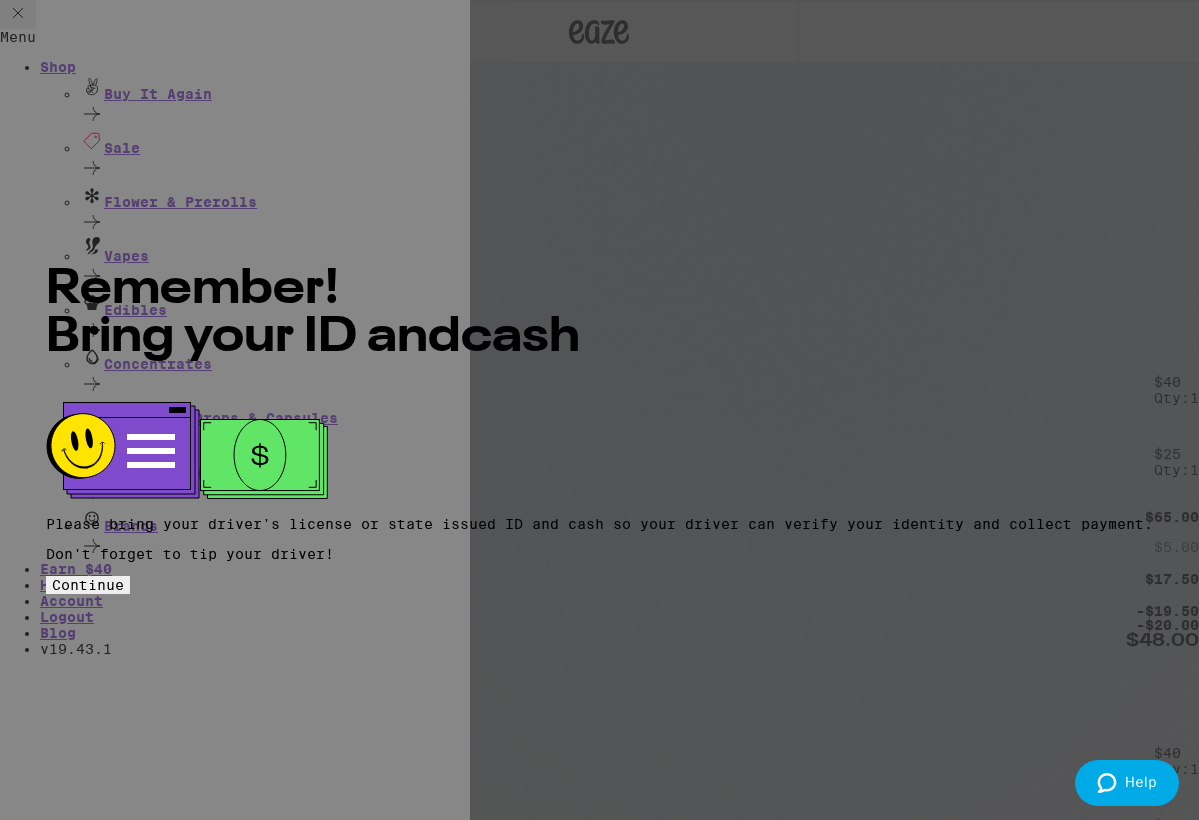 click on "Remember! Bring your ID and  cash Please bring your driver's license or state issued ID and cash so your driver can verify your identity and collect payment. Don't forget to tip your driver! Continue" at bounding box center (599, 410) 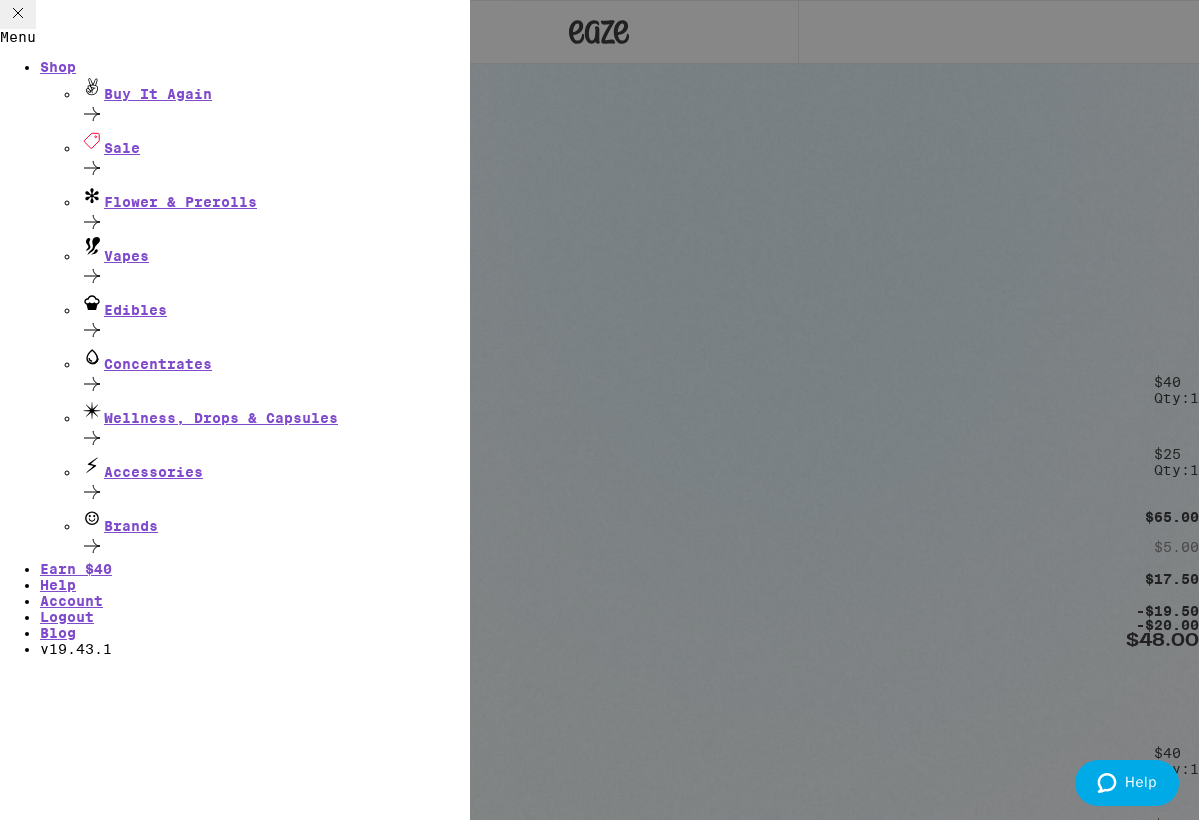 click on "Logout" at bounding box center [67, 617] 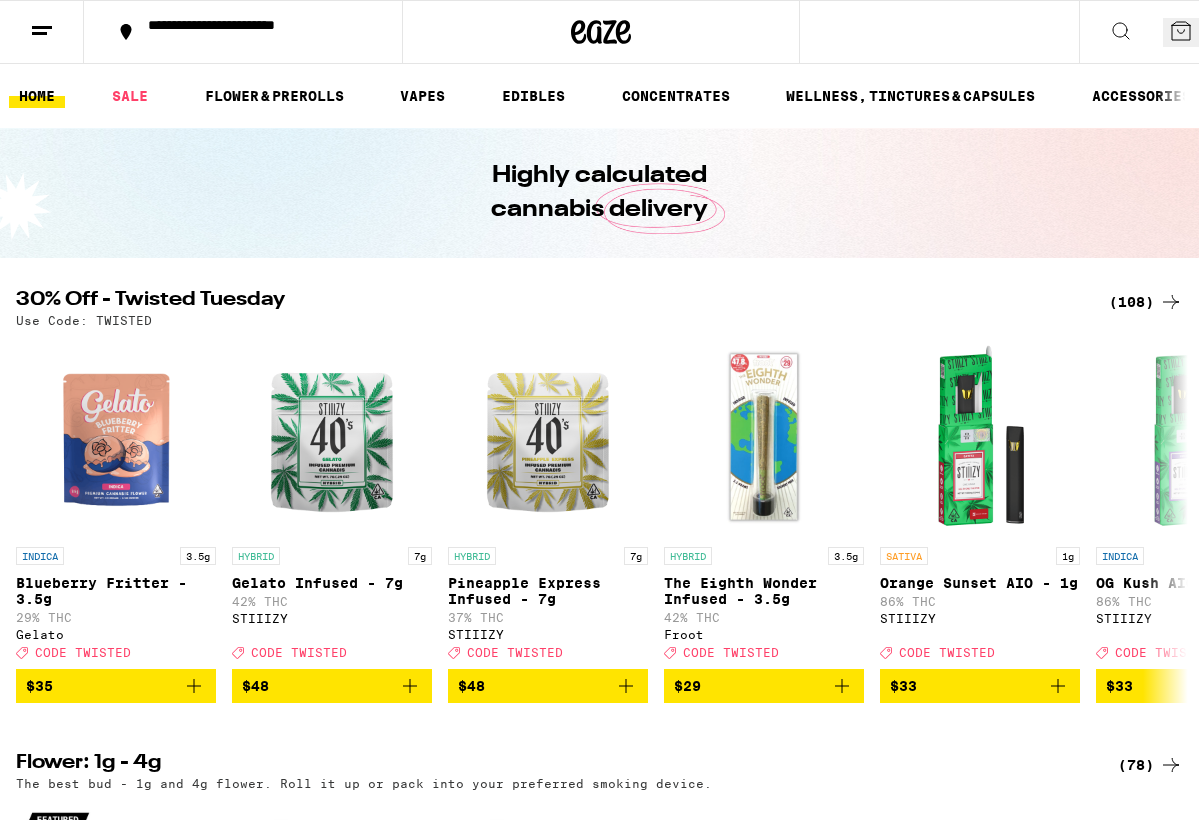 click 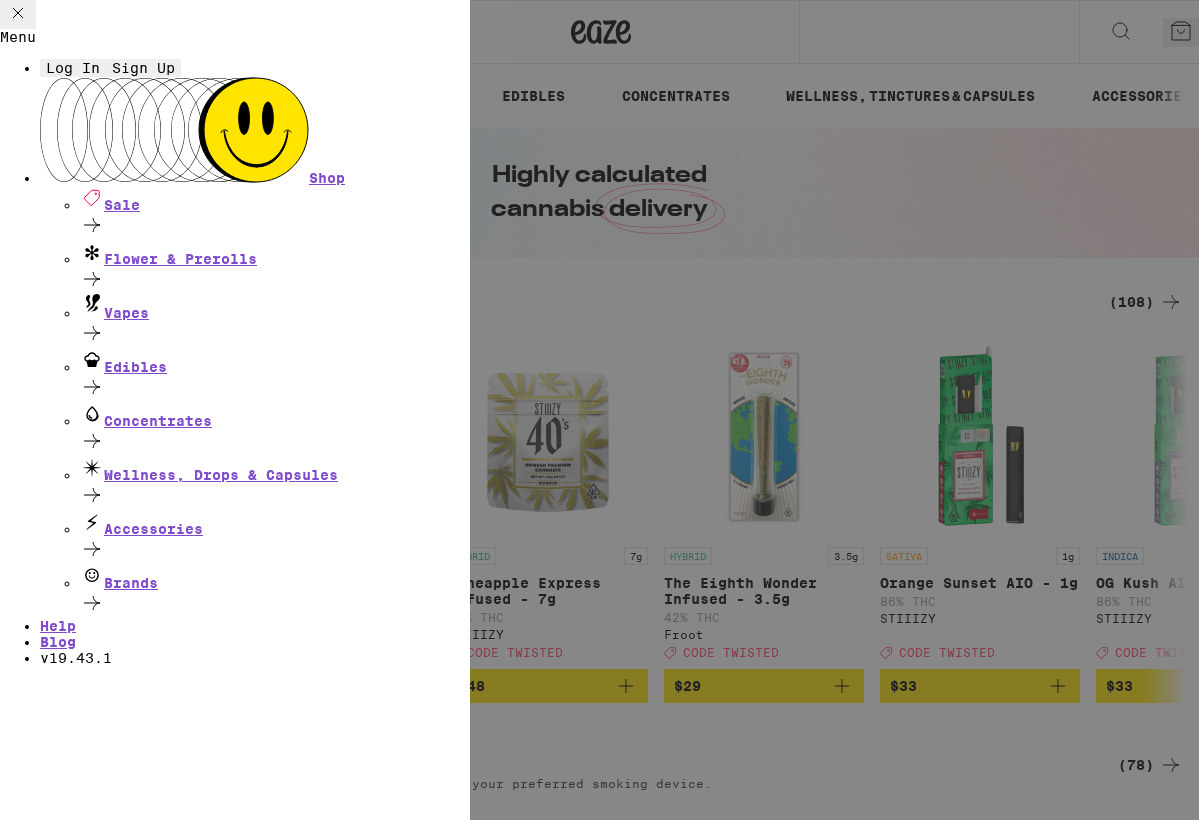 click on "Log In" at bounding box center [73, 68] 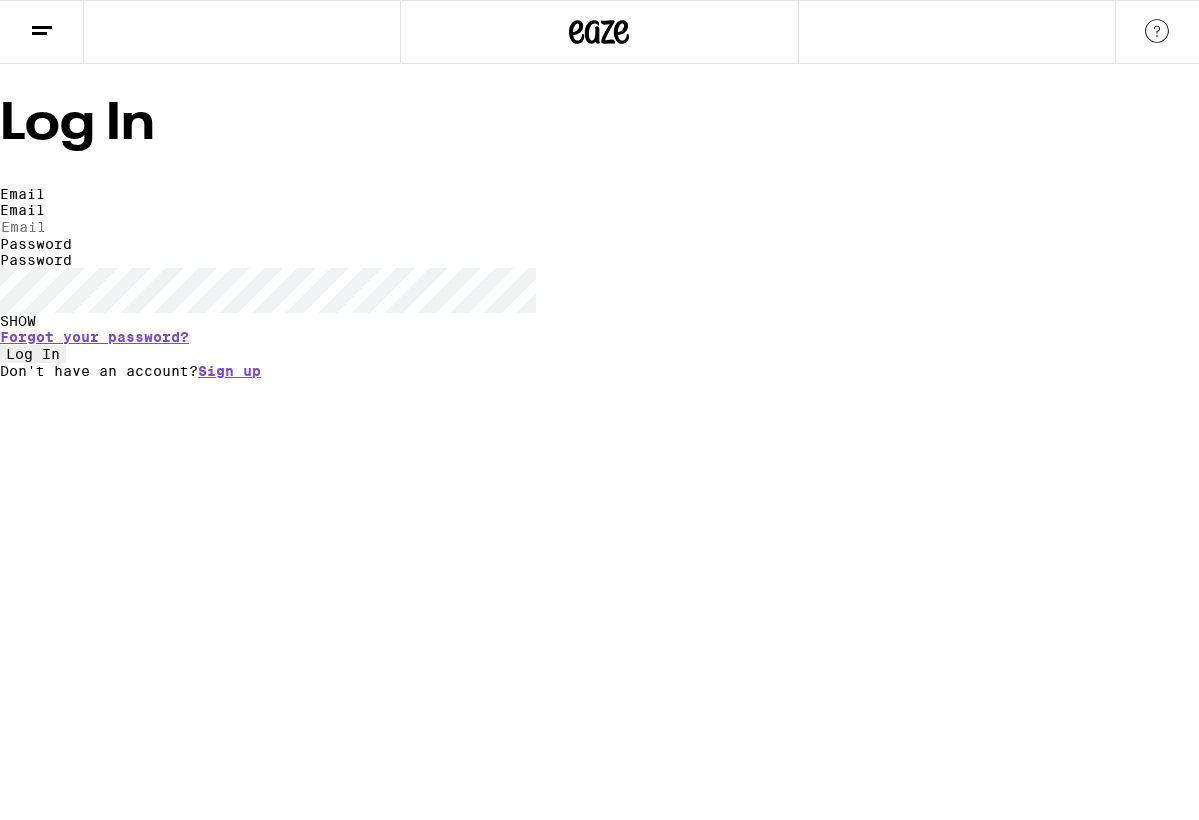 click on "Email" at bounding box center (22, 210) 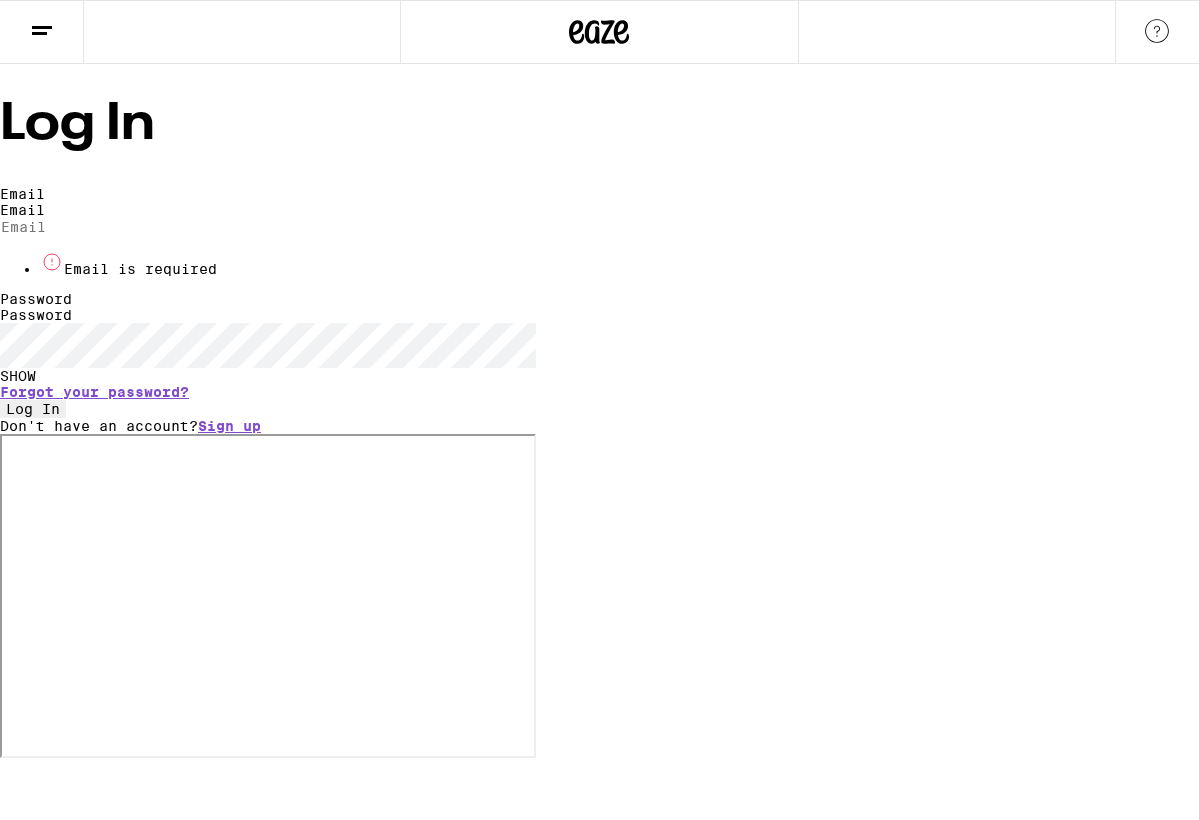 type on "[EMAIL]" 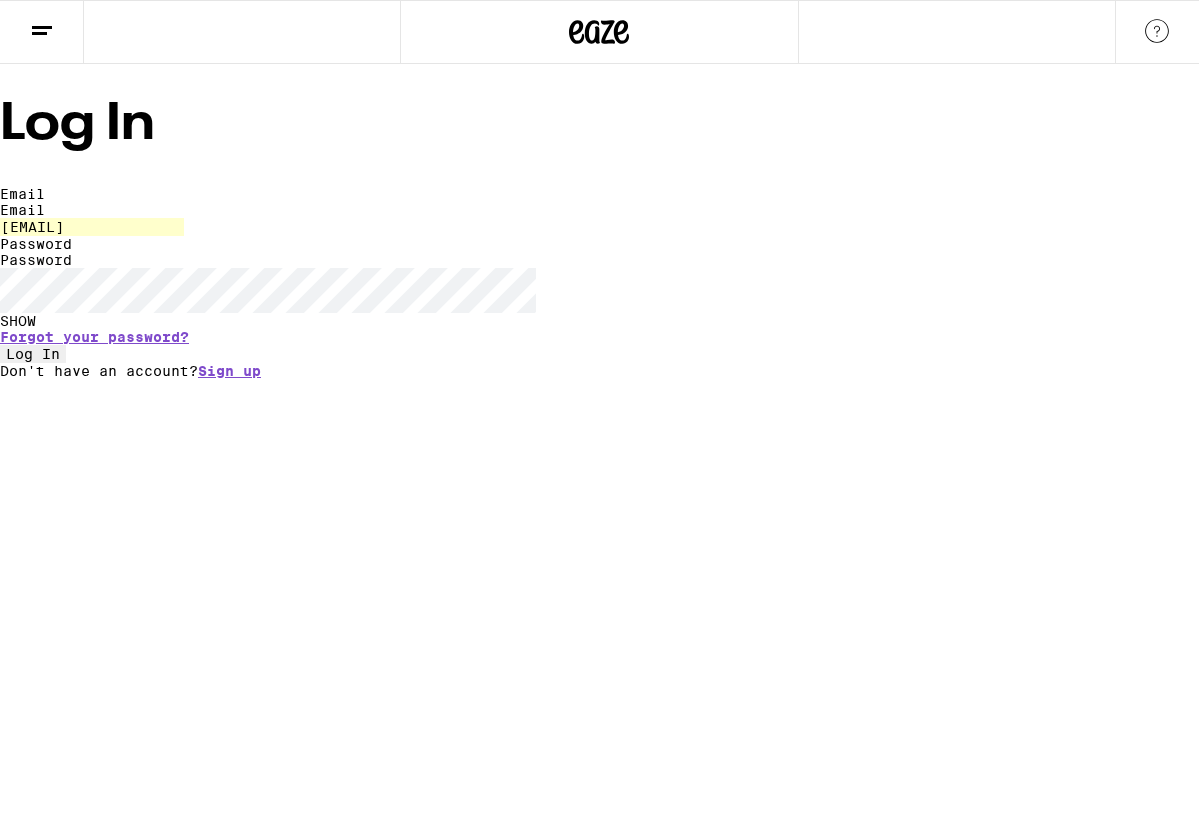 click on "Log In" at bounding box center (33, 354) 